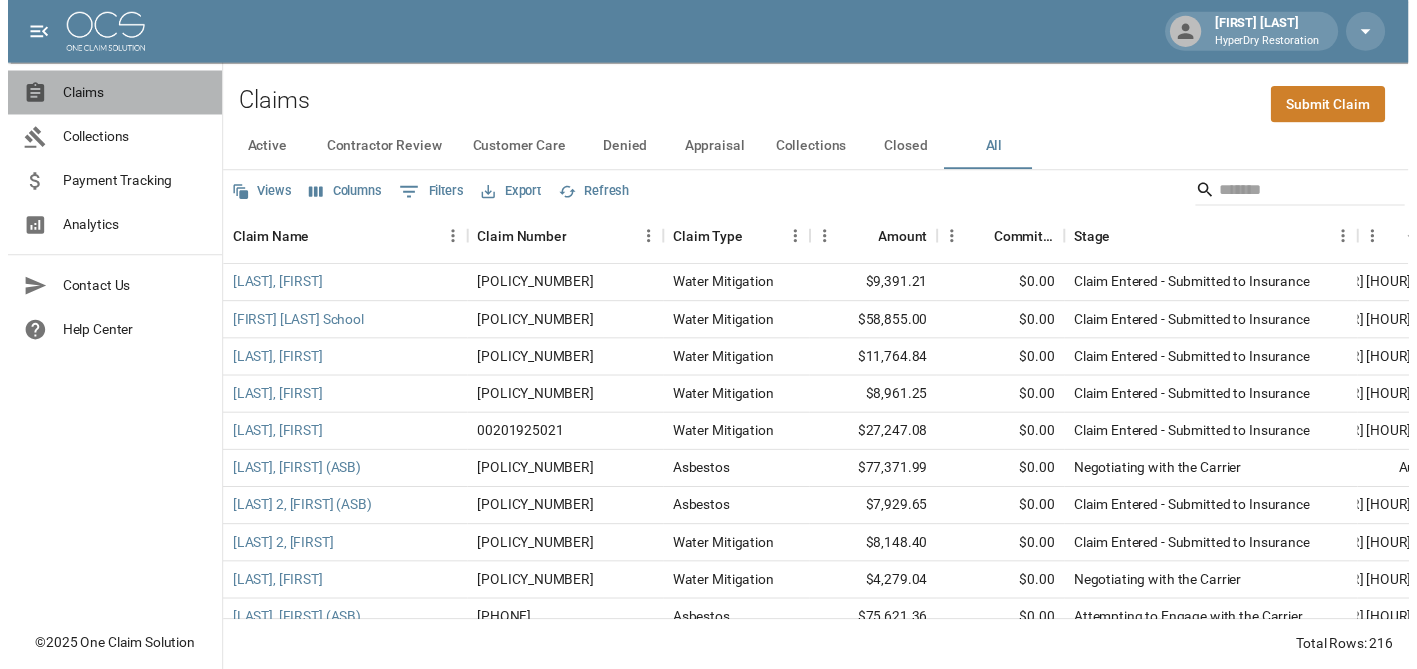 scroll, scrollTop: 0, scrollLeft: 0, axis: both 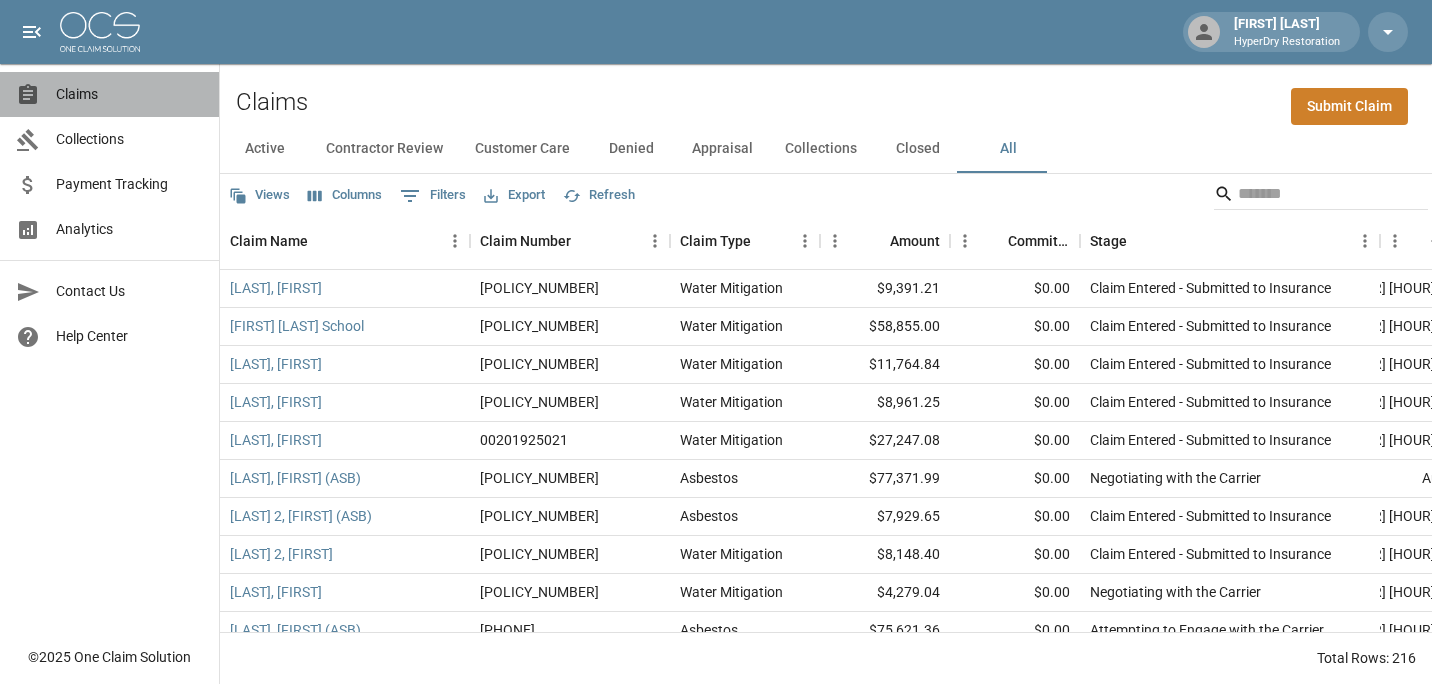 click on "Claims" at bounding box center (129, 94) 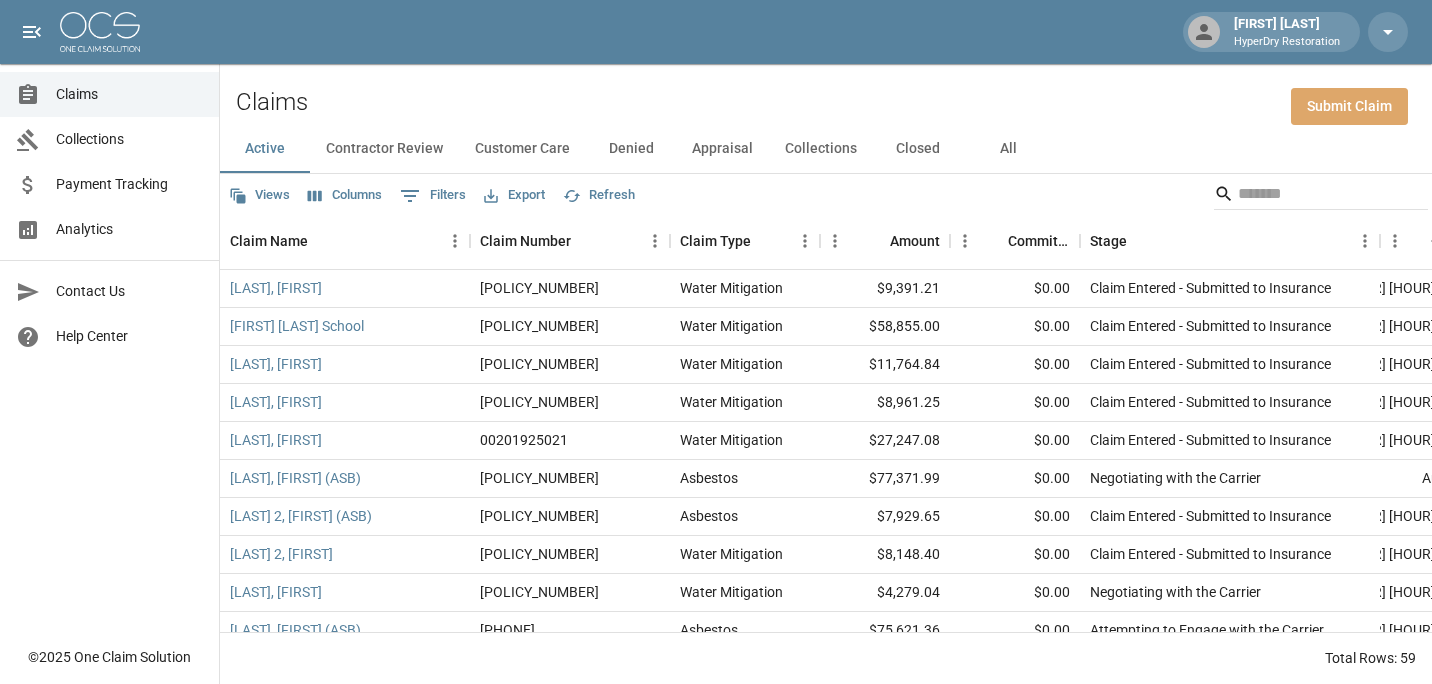 click on "Submit Claim" at bounding box center [1349, 106] 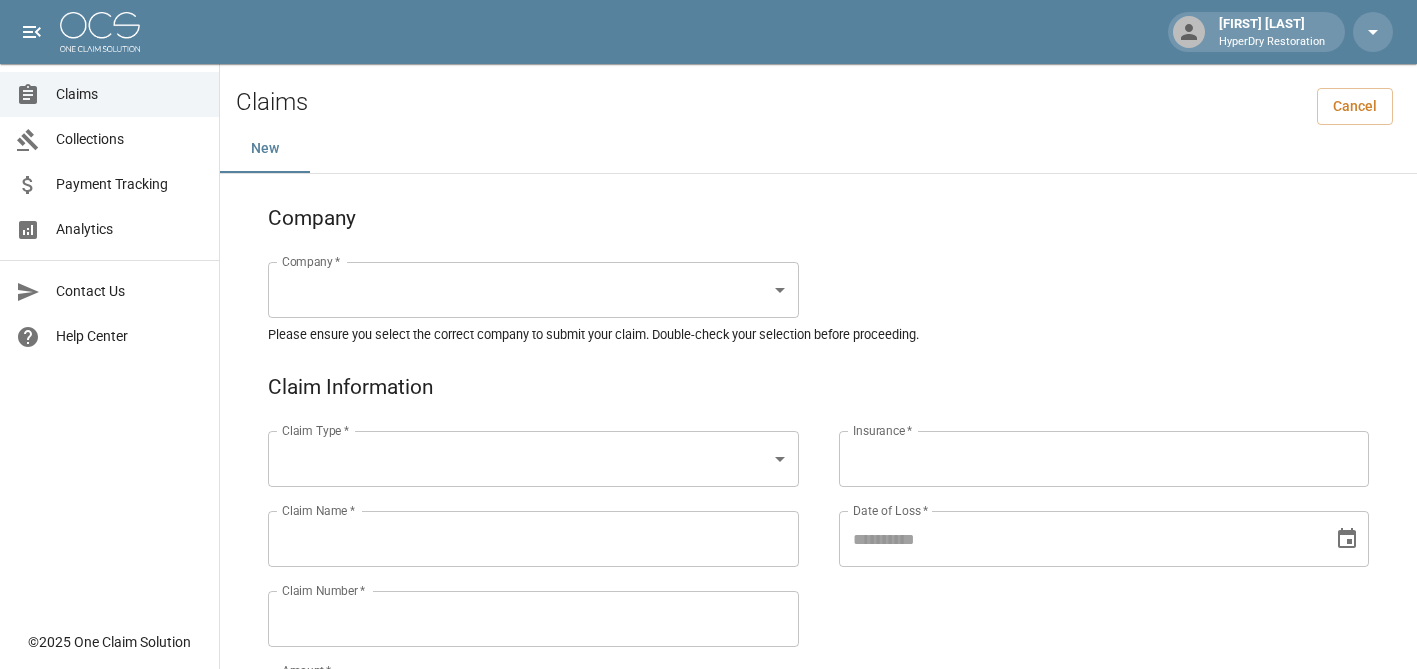 click on "Claim Name   *" at bounding box center [533, 539] 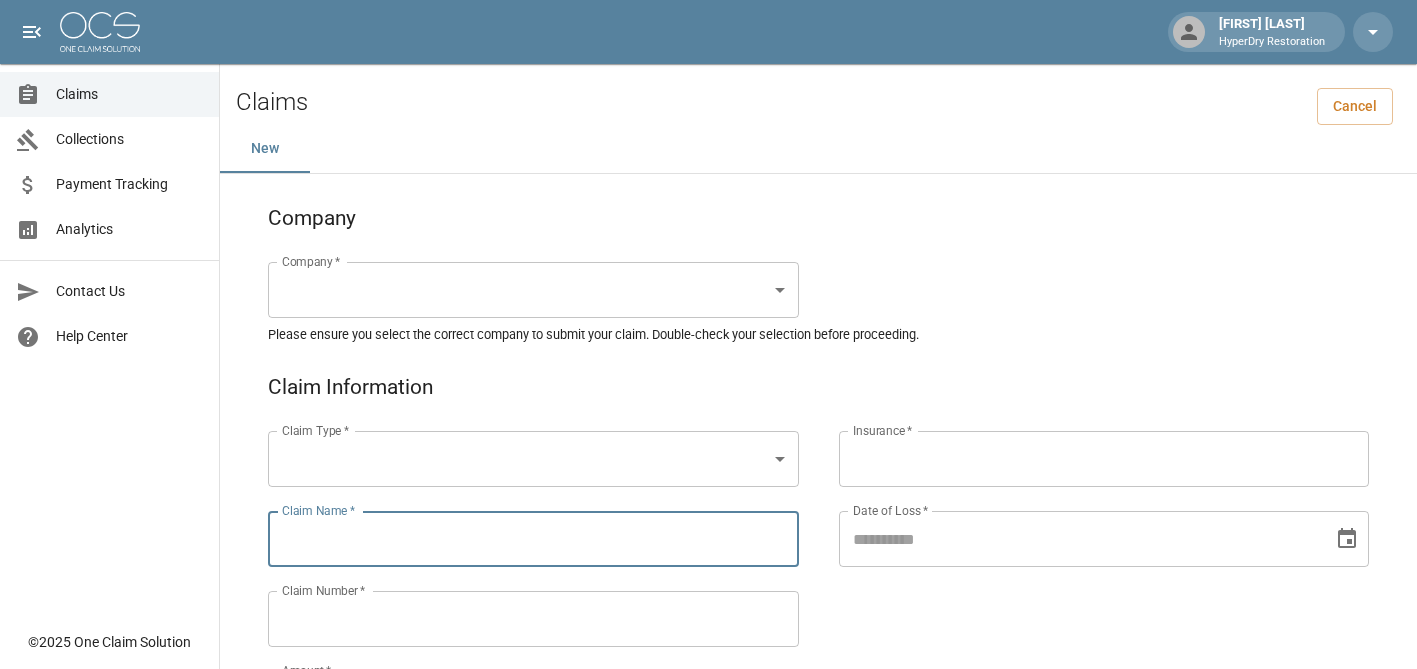 paste on "**********" 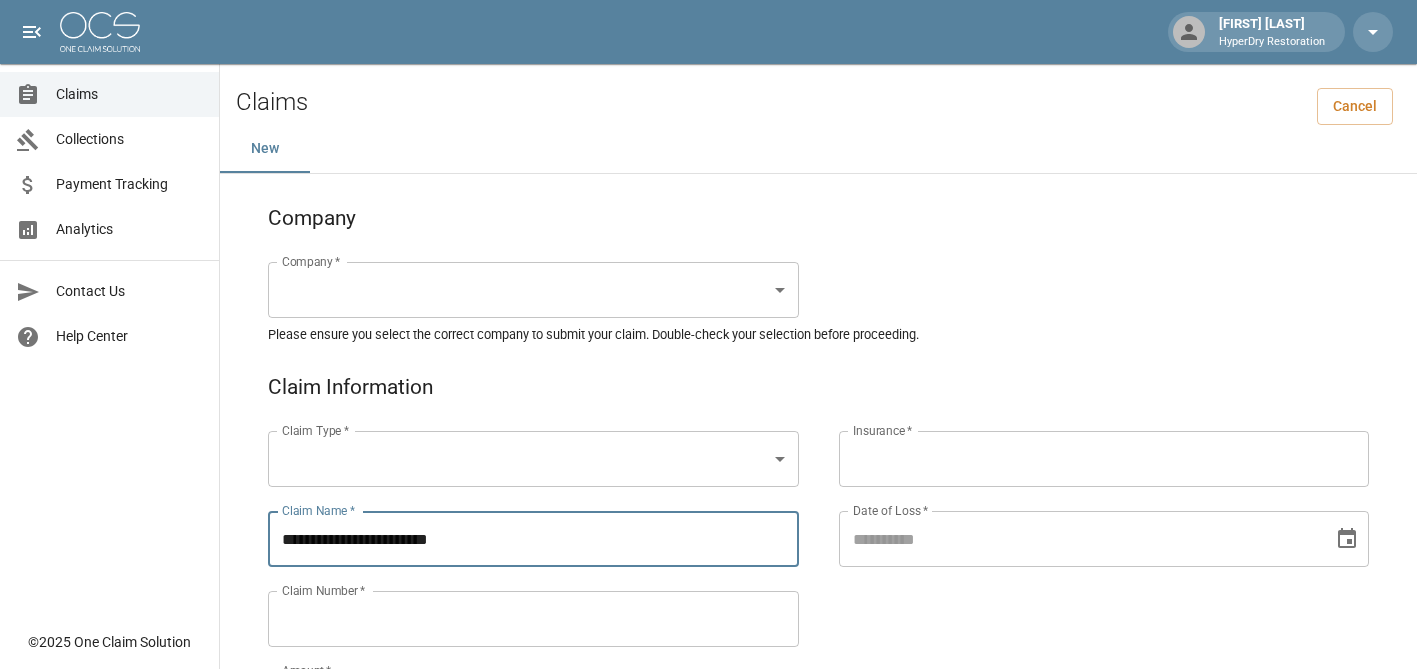 type on "**********" 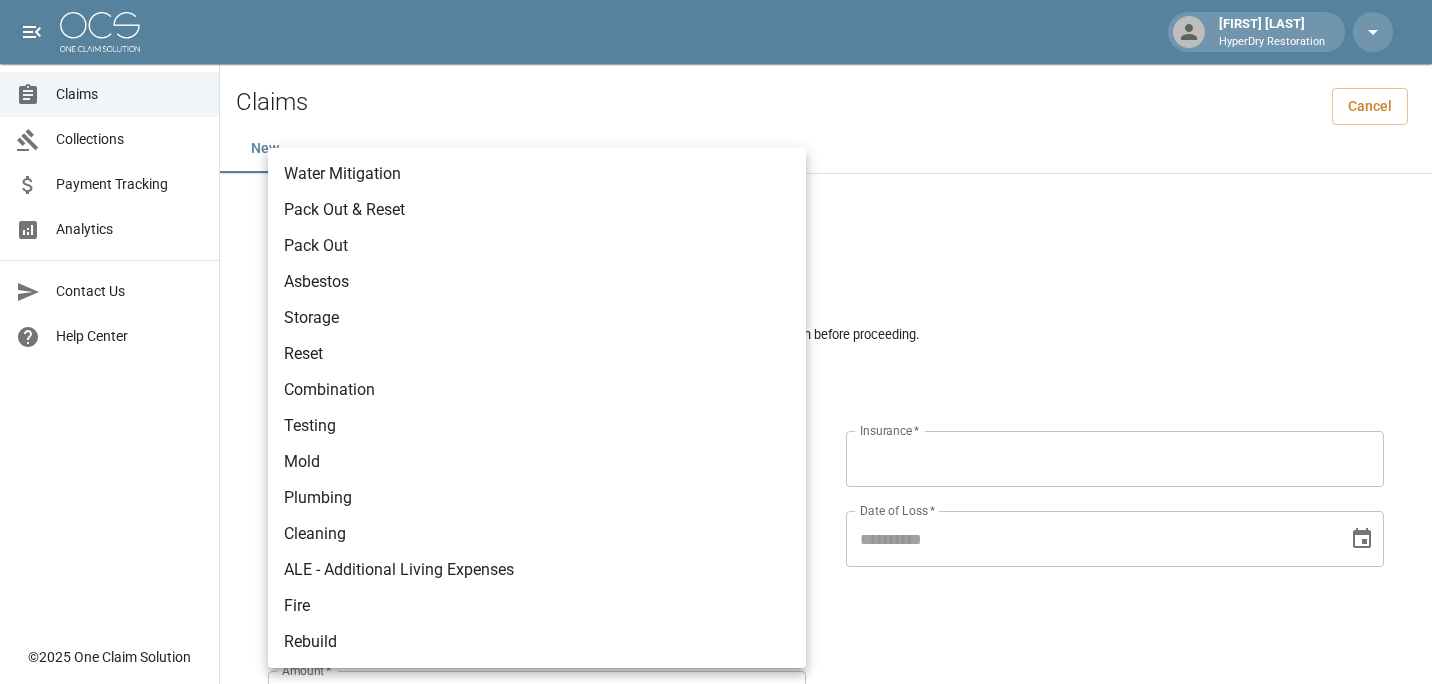 click on "**********" at bounding box center [716, 921] 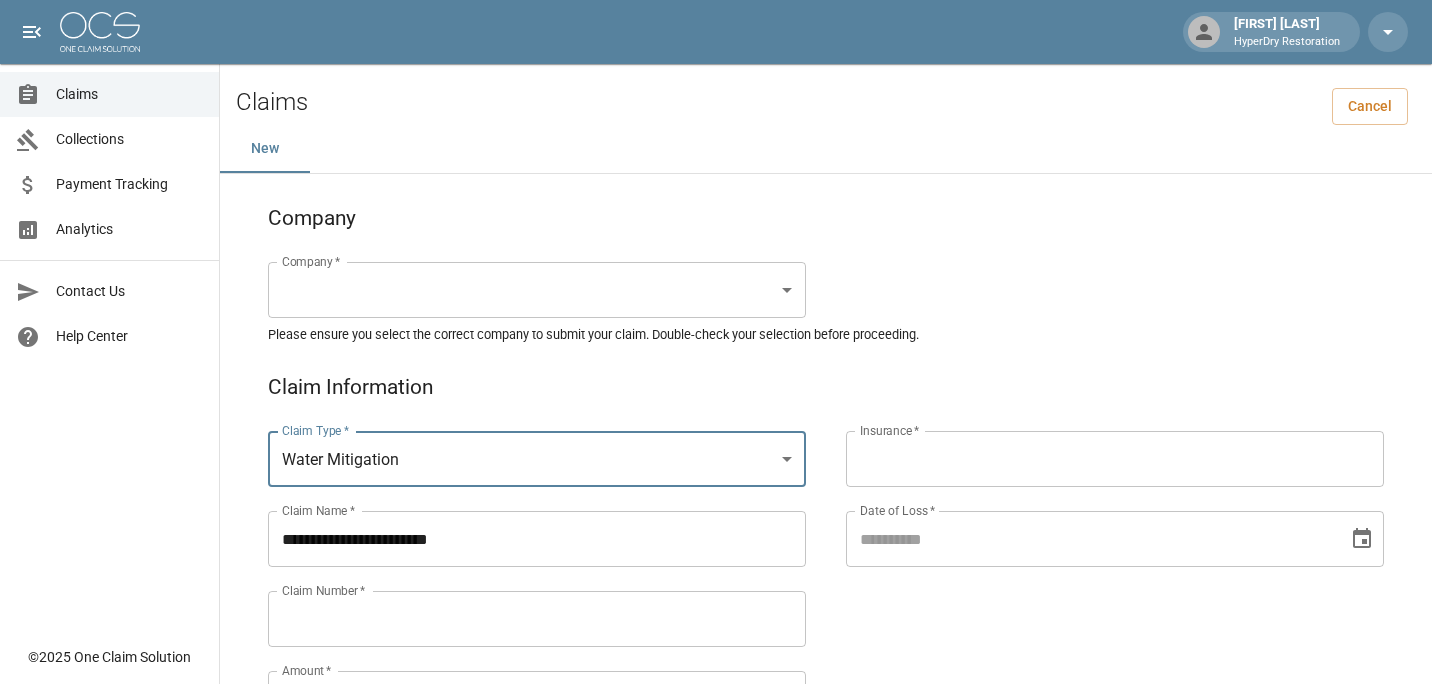 click on "**********" at bounding box center (716, 921) 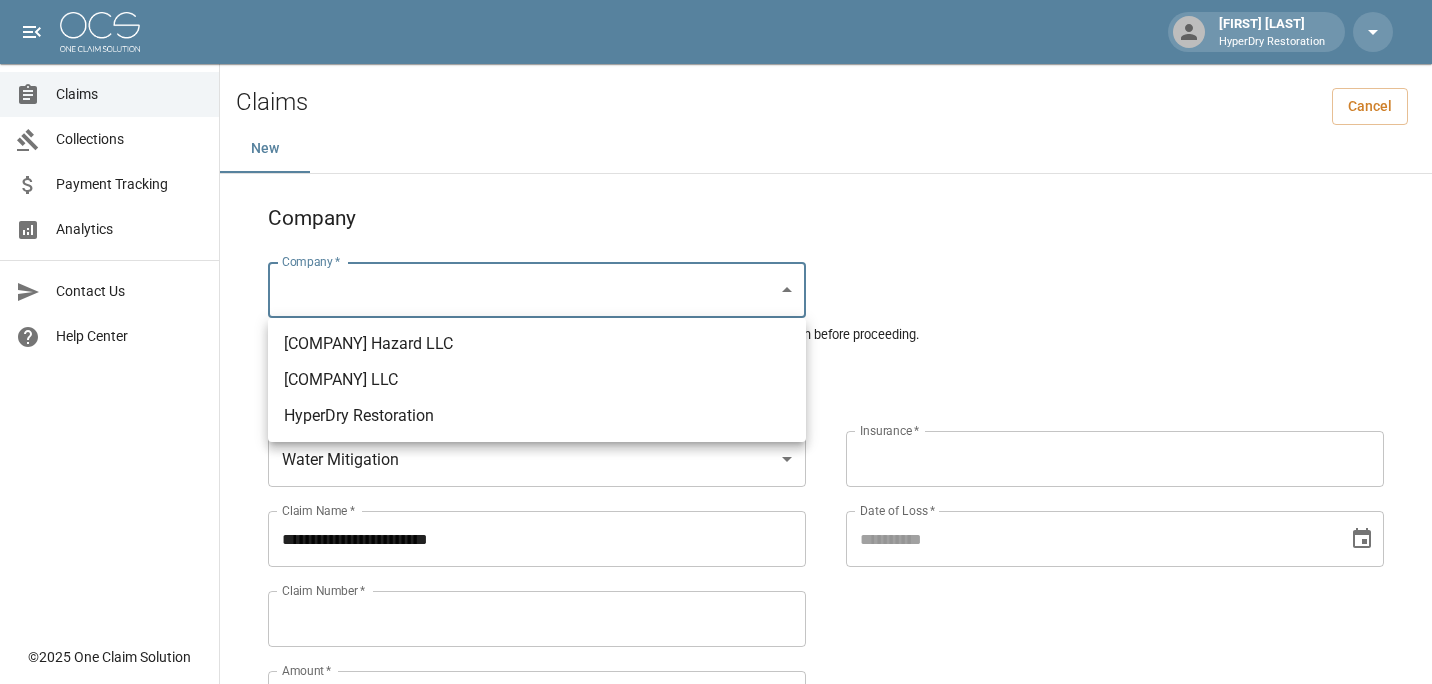 click on "HyperDry Restoration" at bounding box center (537, 416) 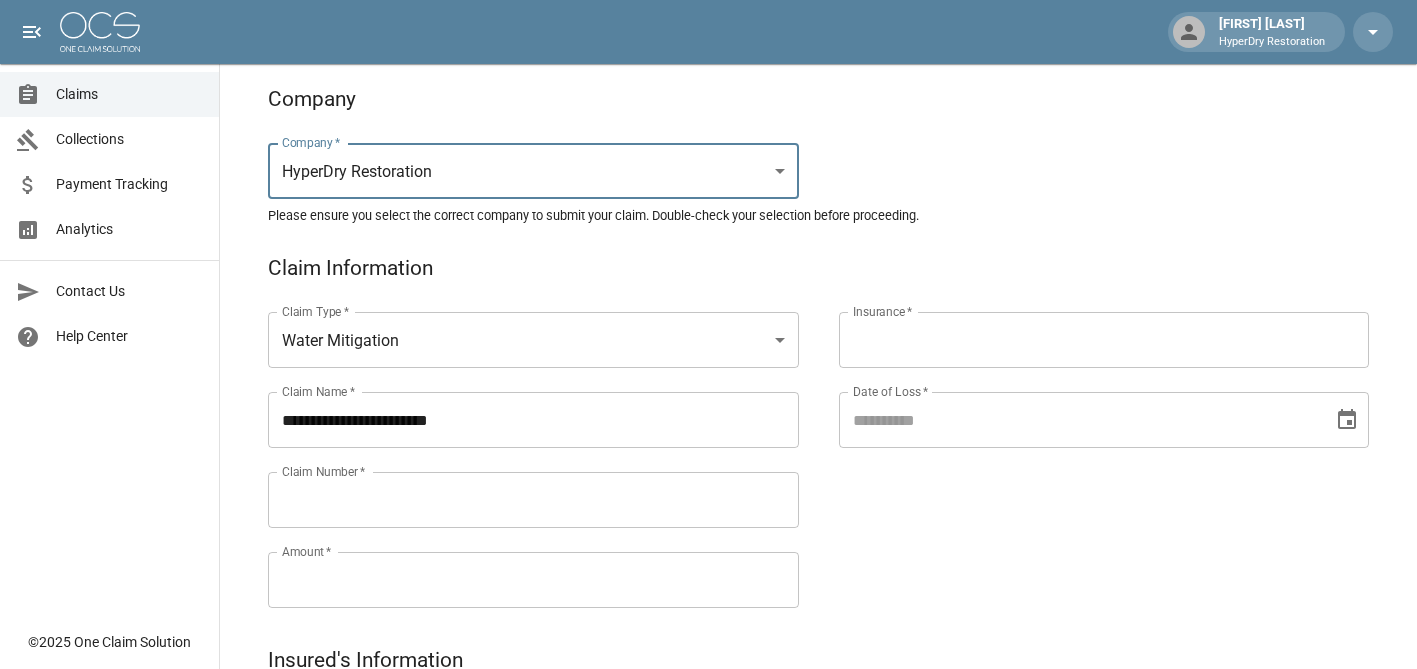 scroll, scrollTop: 129, scrollLeft: 0, axis: vertical 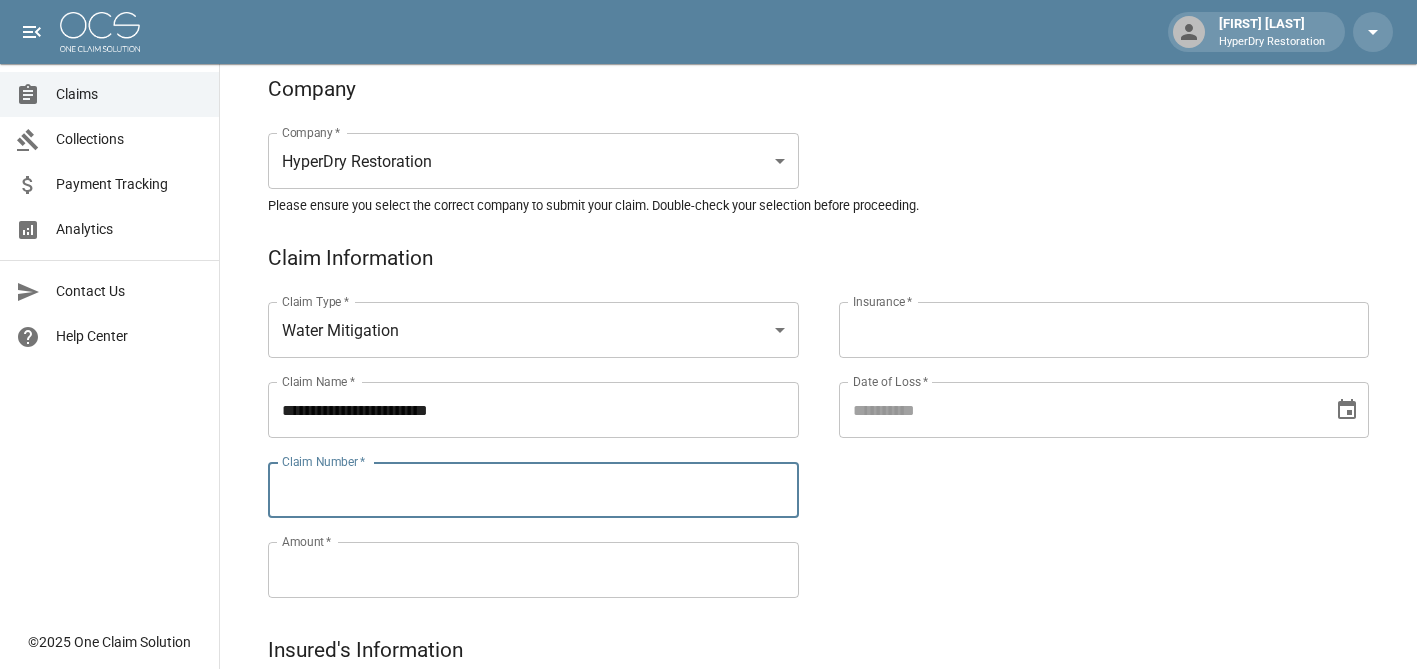 click on "Claim Number   *" at bounding box center [533, 490] 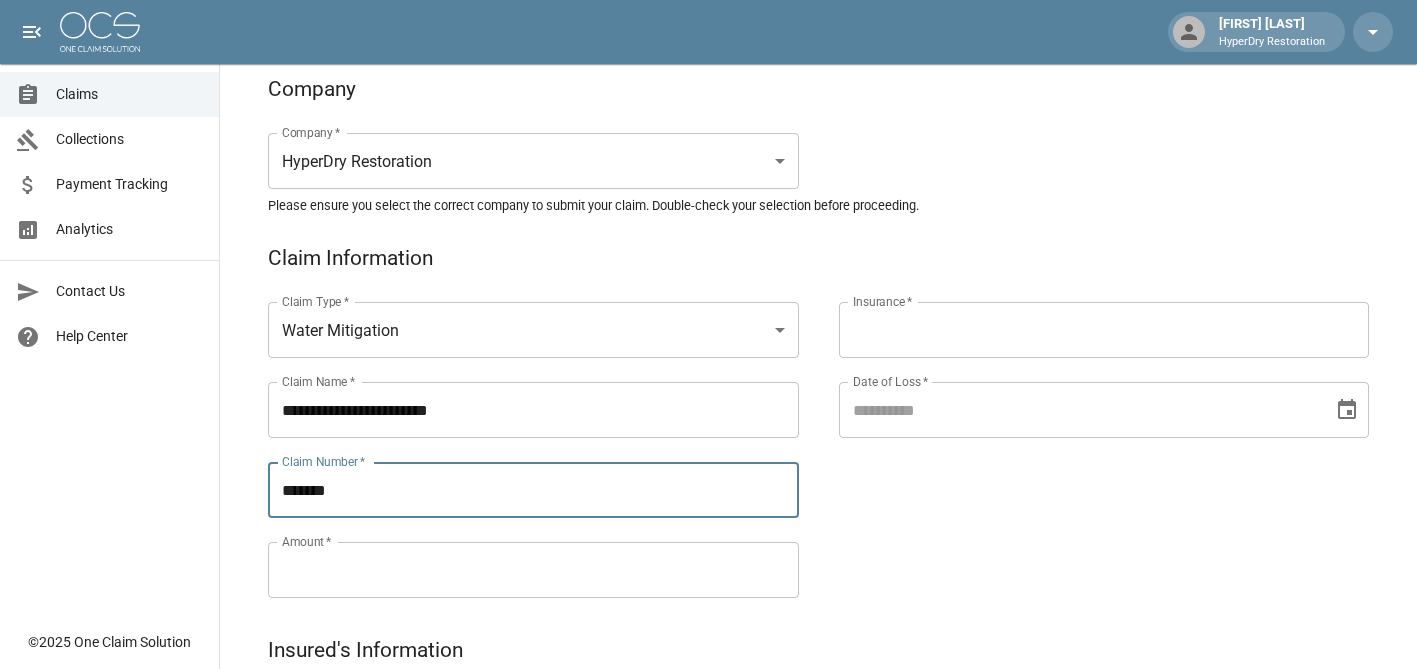 type on "*******" 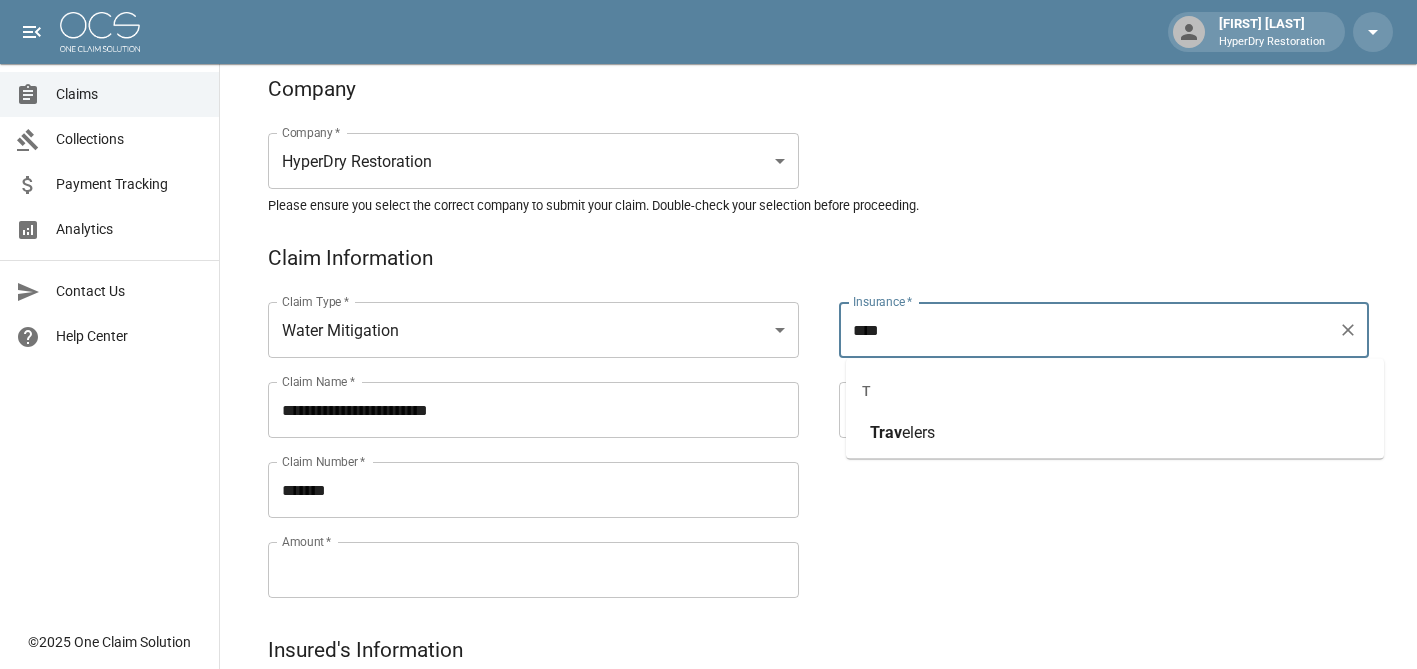 click on "Trav elers" at bounding box center [902, 433] 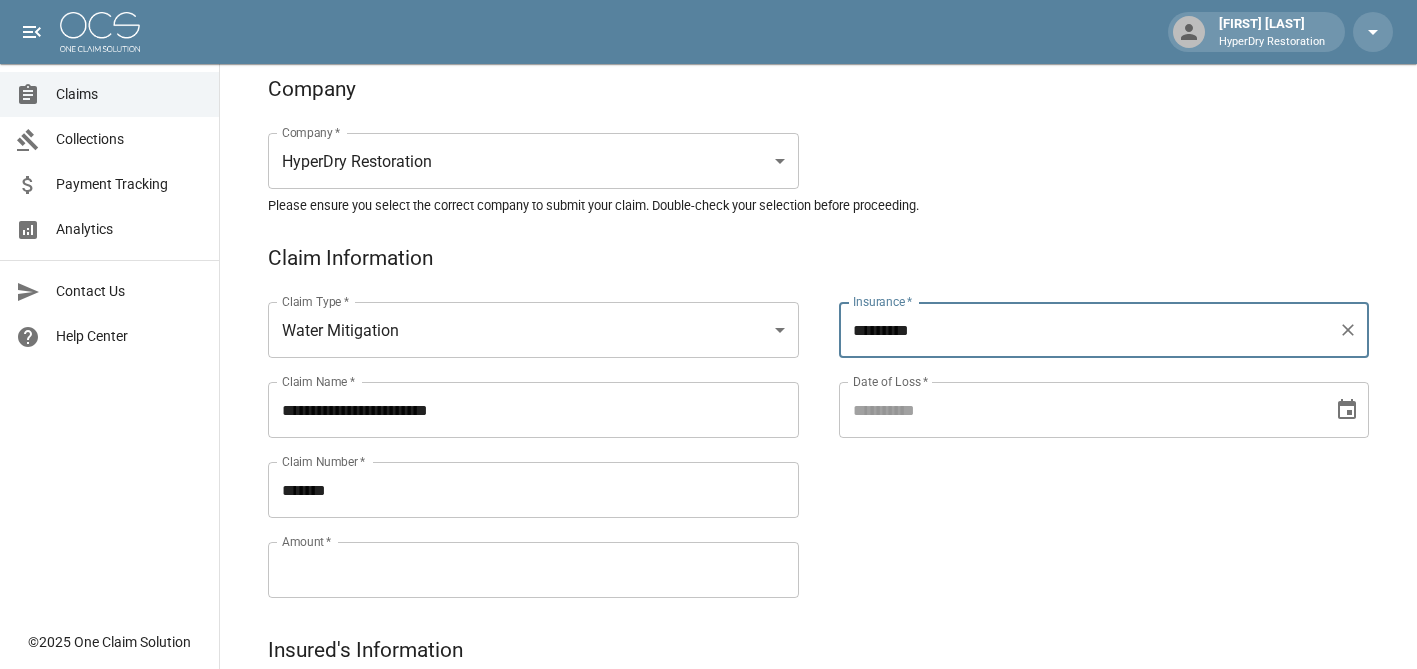 type on "*********" 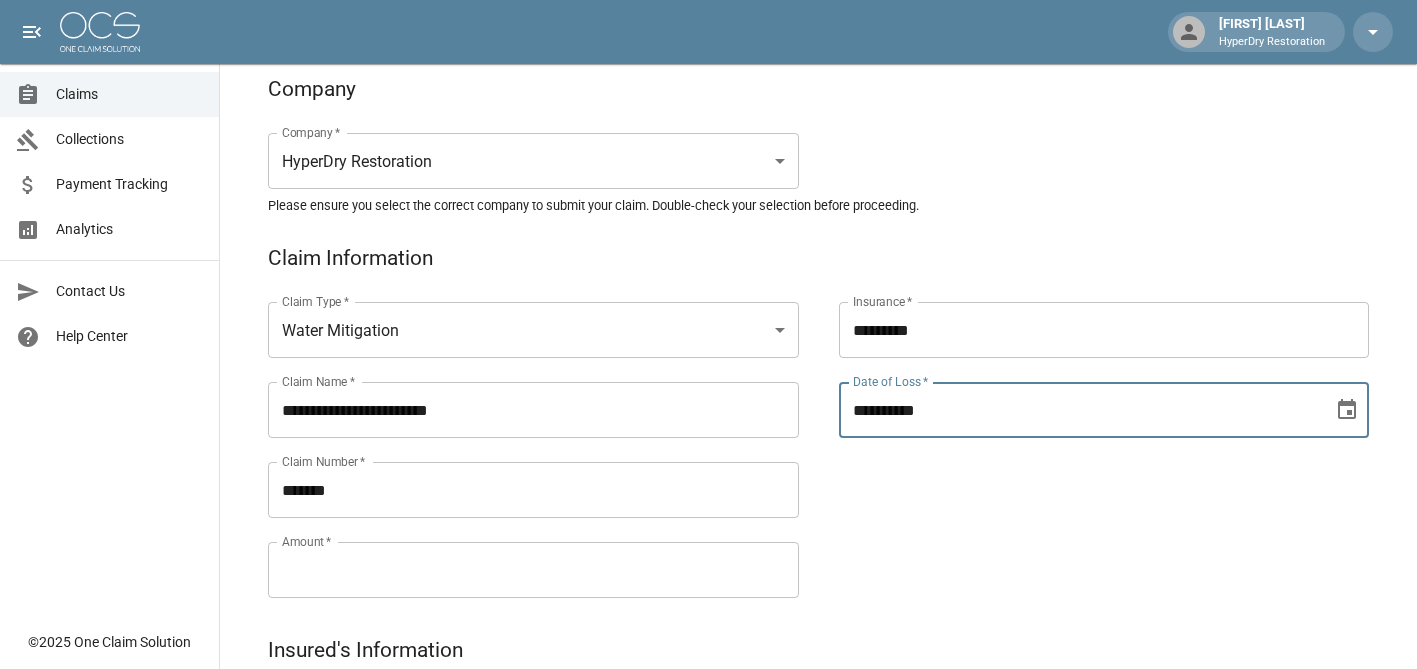 click on "**********" at bounding box center [1079, 410] 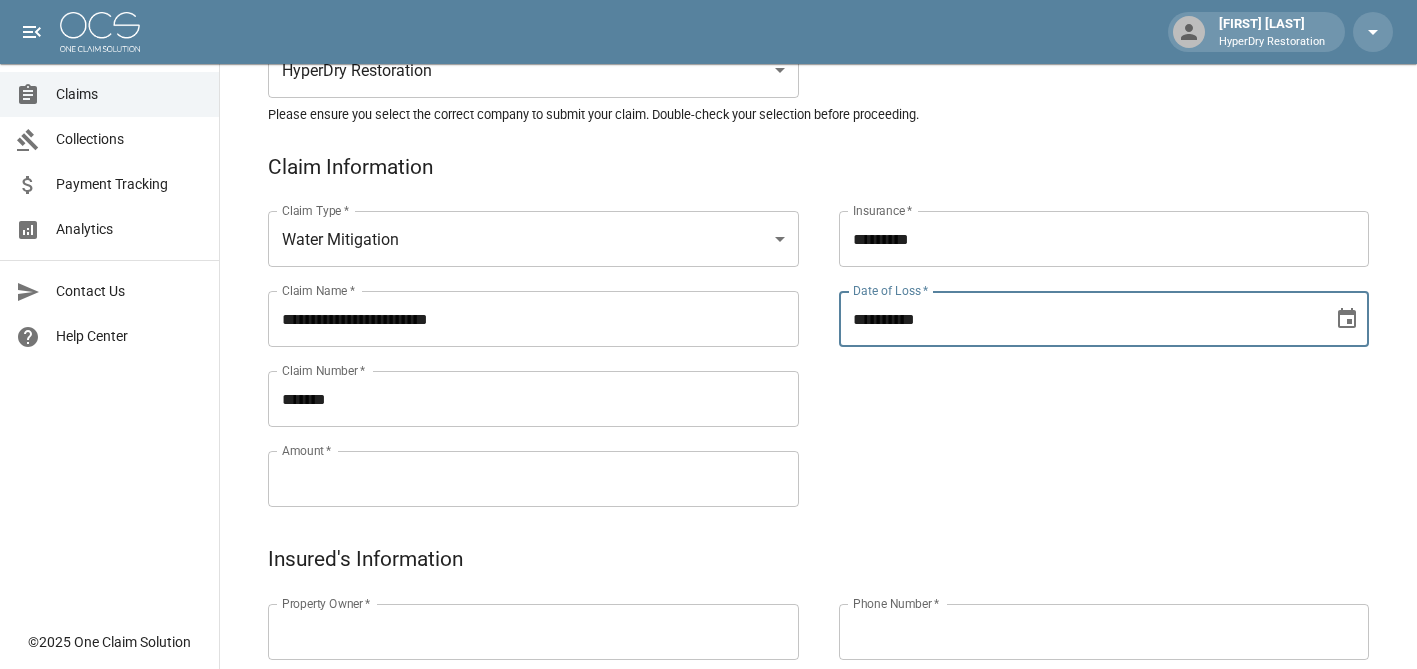 scroll, scrollTop: 224, scrollLeft: 0, axis: vertical 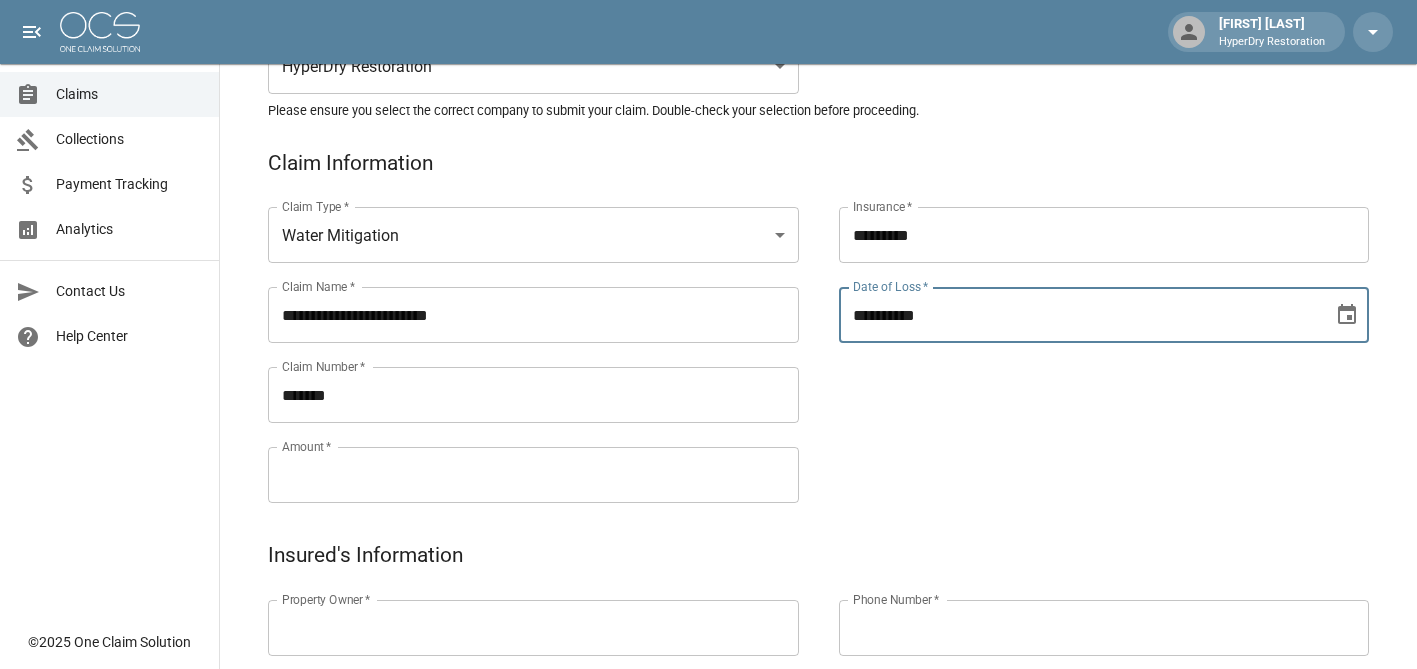 click on "Amount   *" at bounding box center [533, 475] 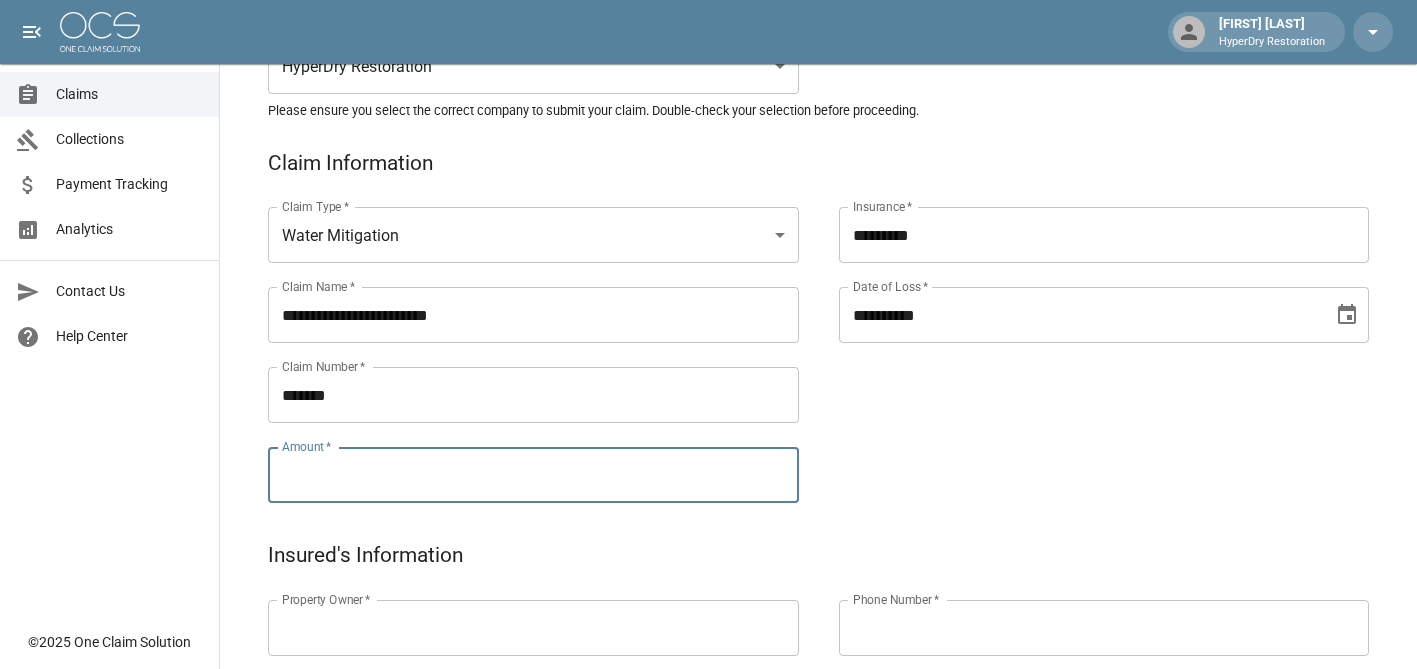 paste on "**********" 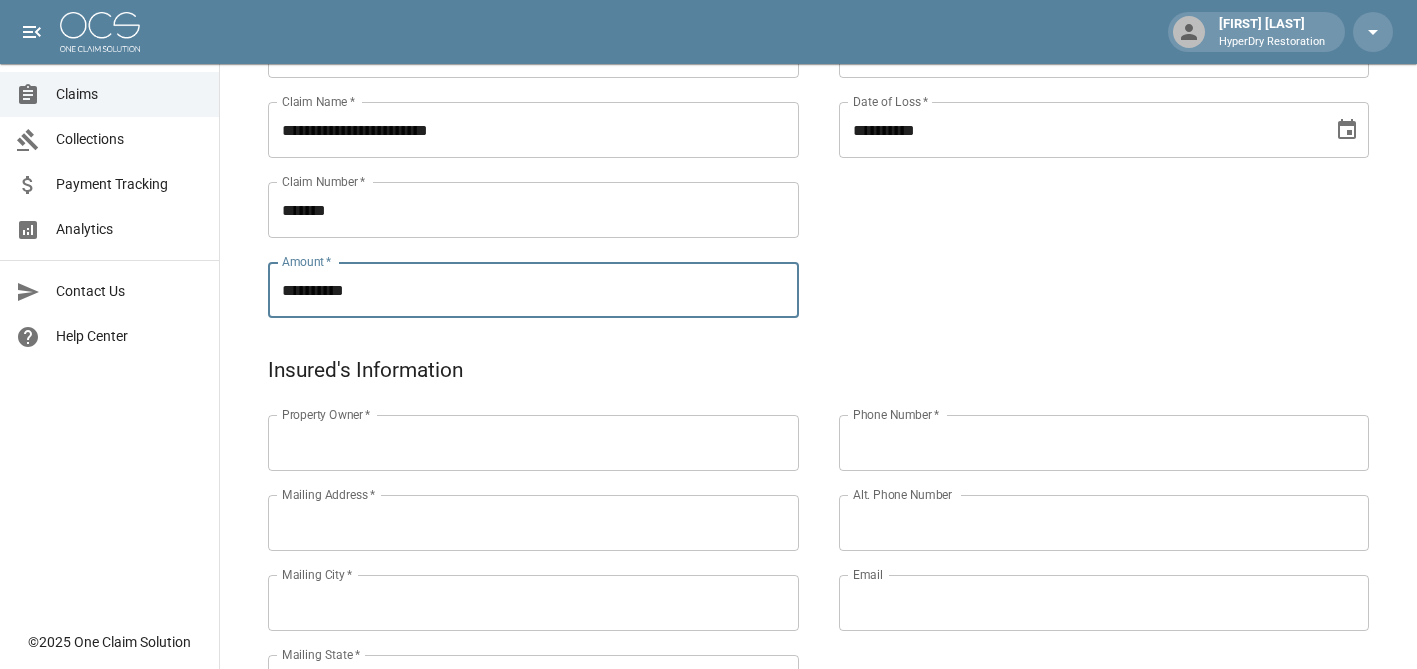 scroll, scrollTop: 410, scrollLeft: 0, axis: vertical 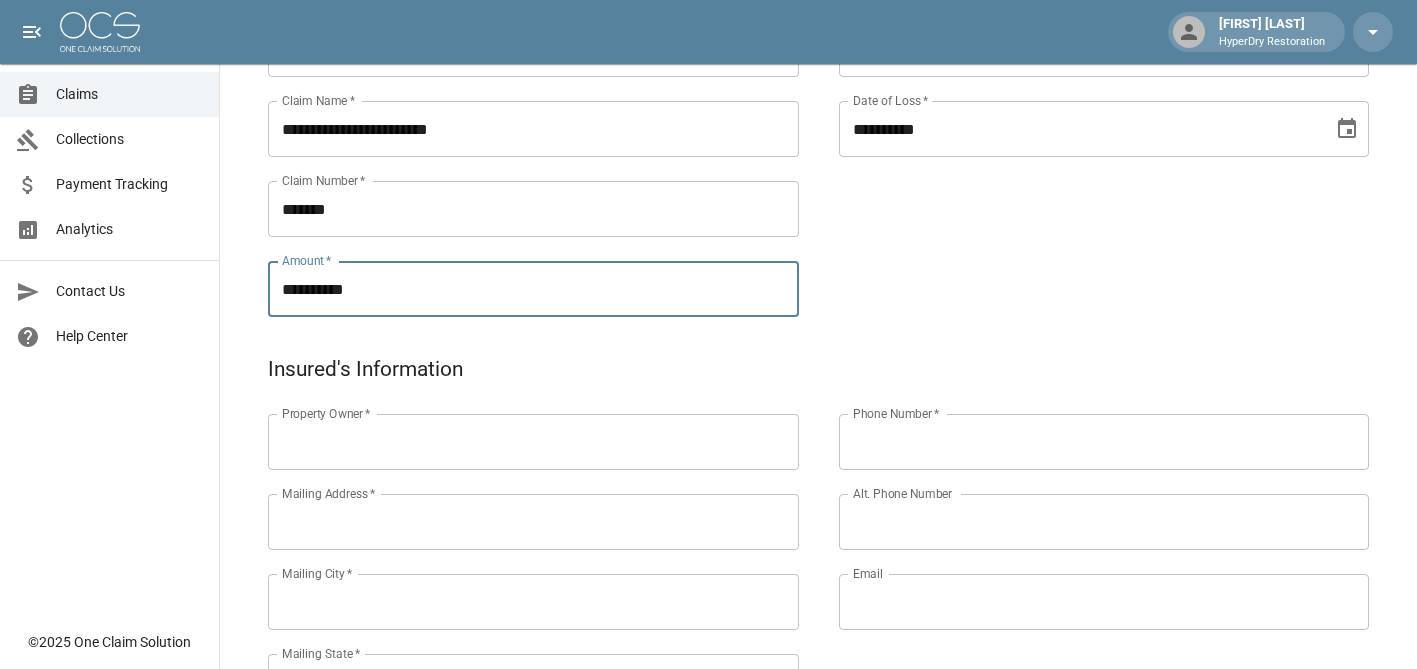 type on "**********" 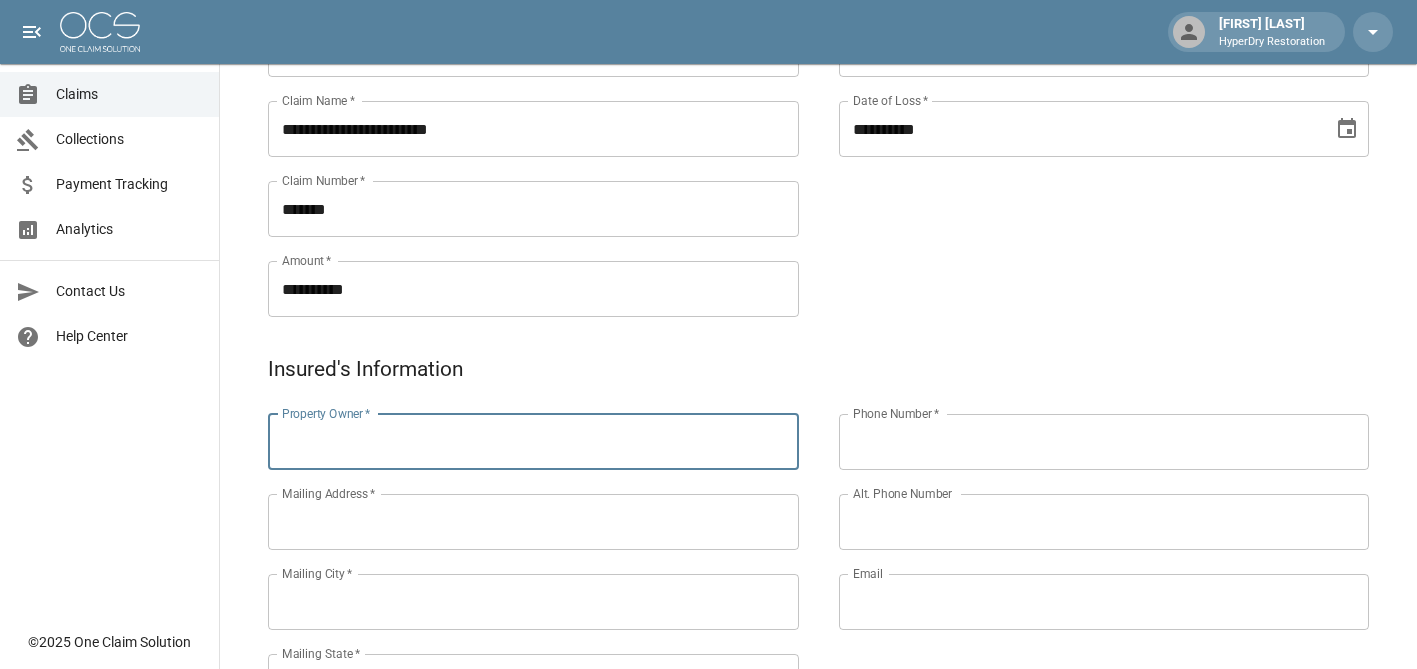 click on "Property Owner   *" at bounding box center (533, 442) 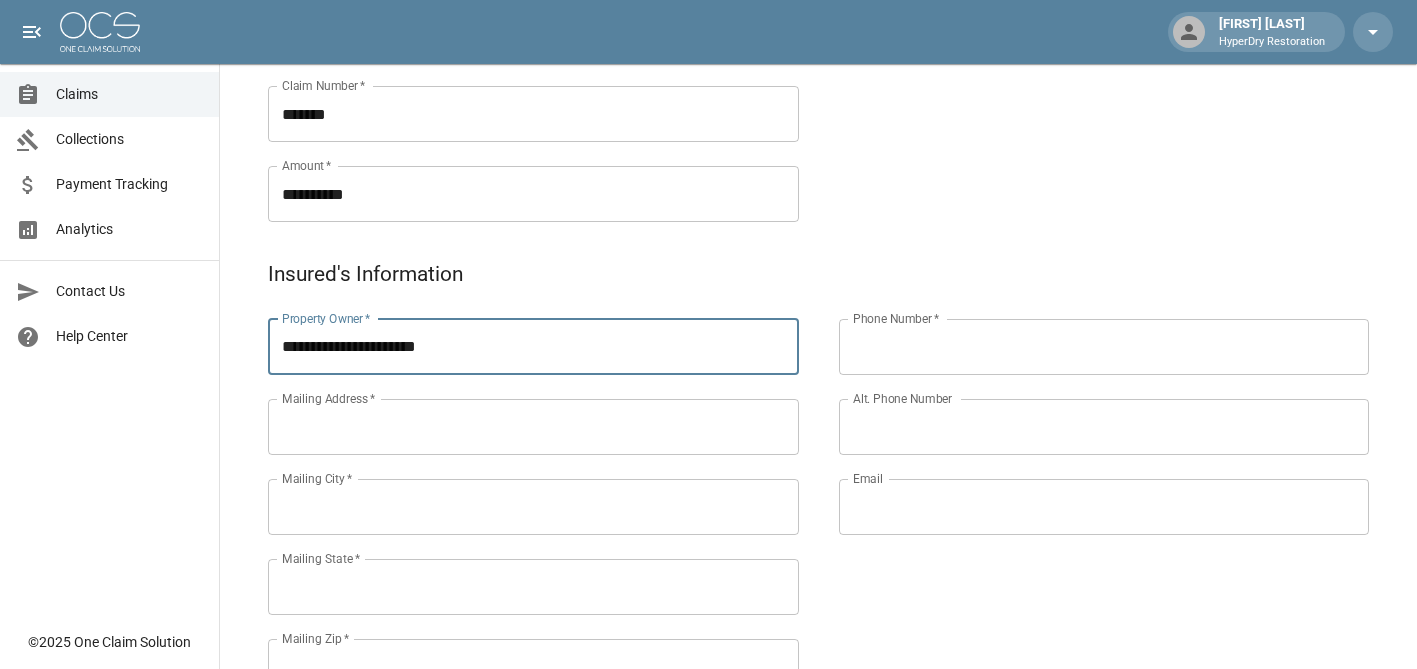 scroll, scrollTop: 506, scrollLeft: 0, axis: vertical 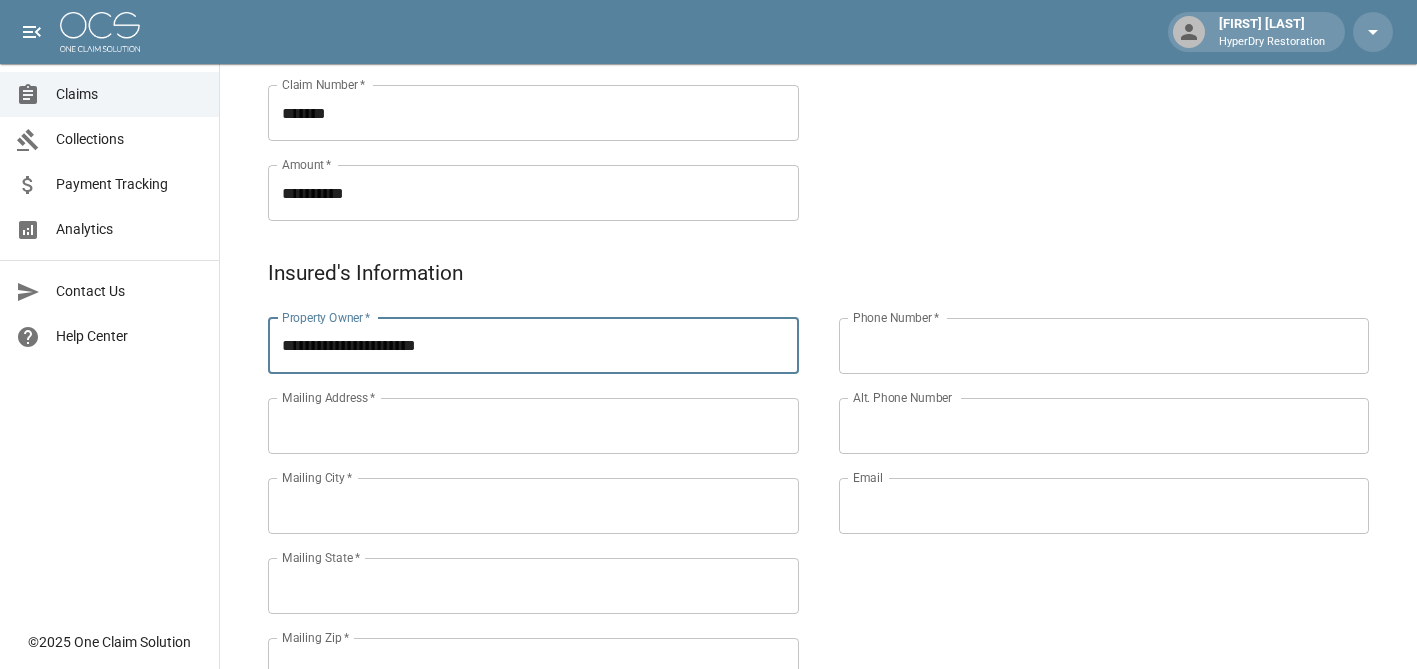 type on "**********" 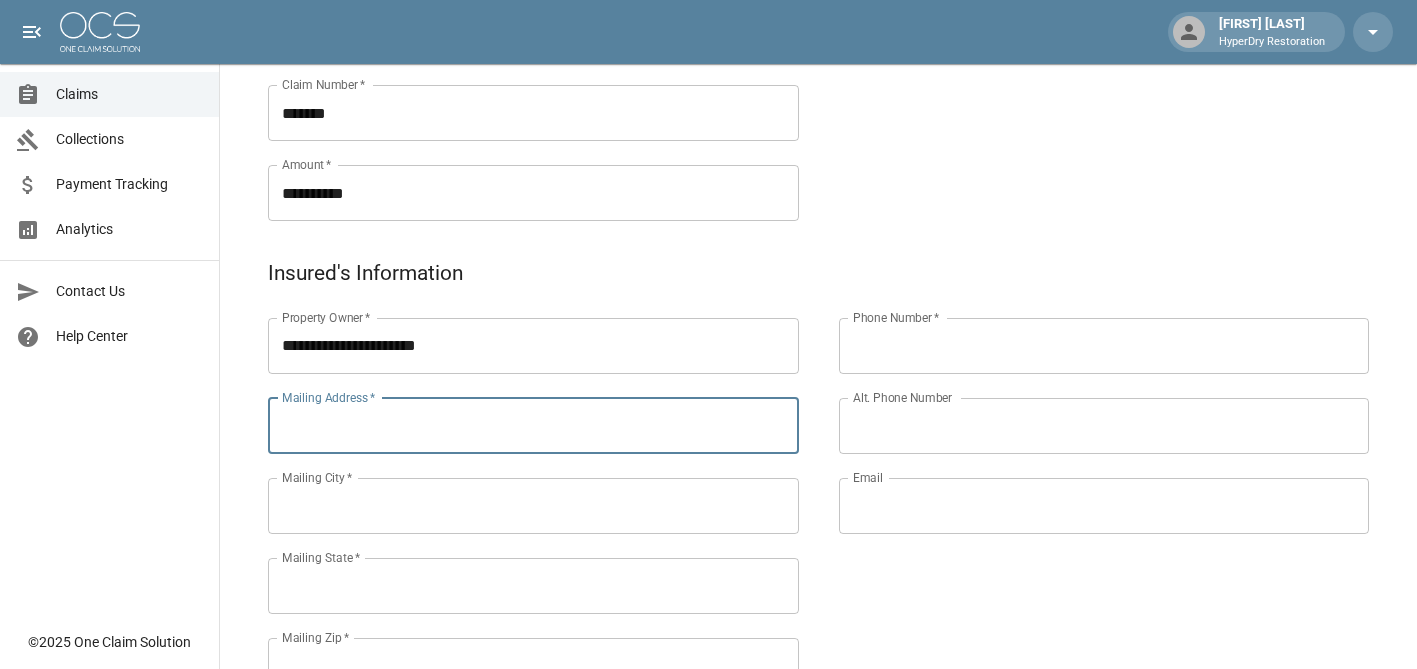 paste on "**********" 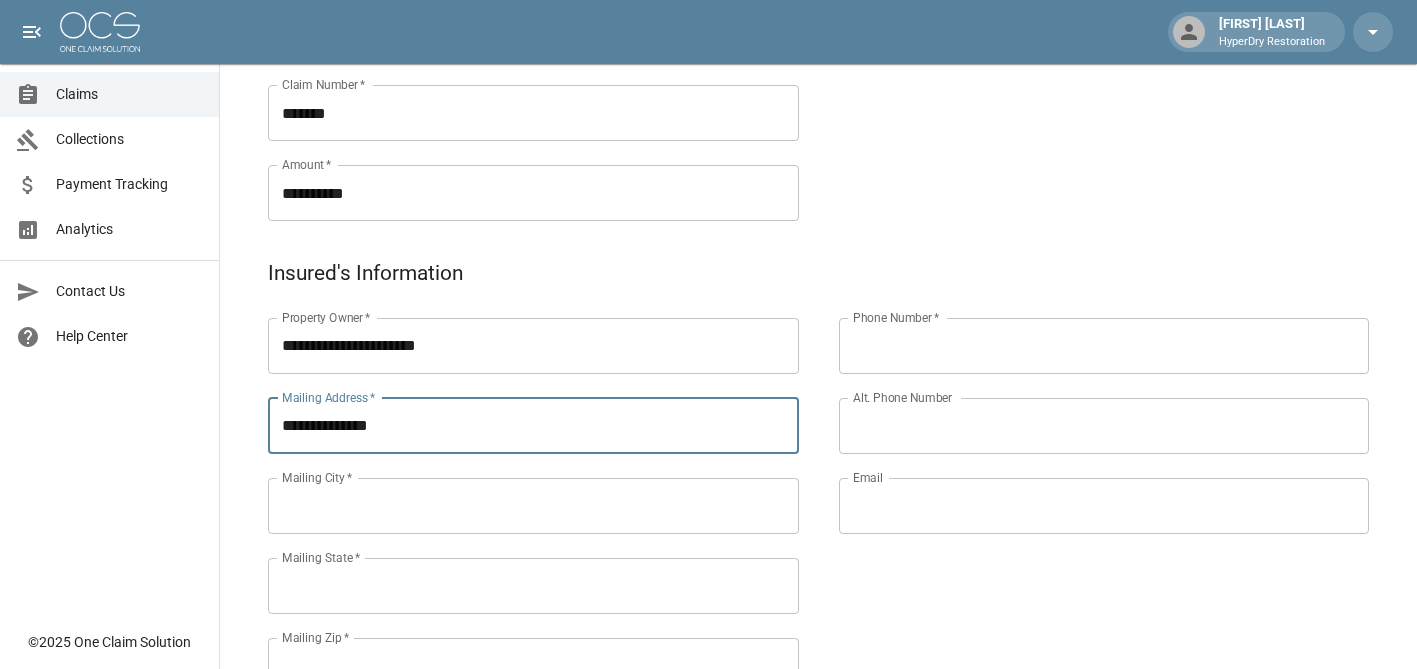 type on "**********" 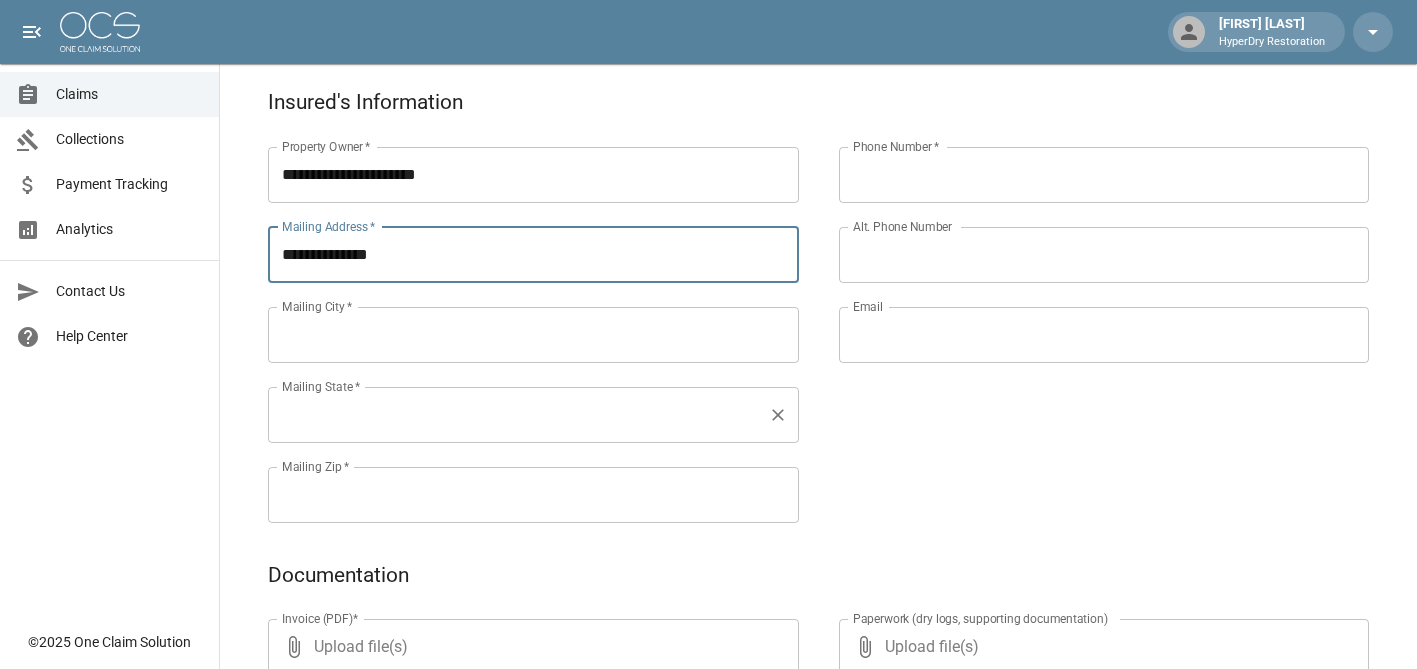 scroll, scrollTop: 678, scrollLeft: 0, axis: vertical 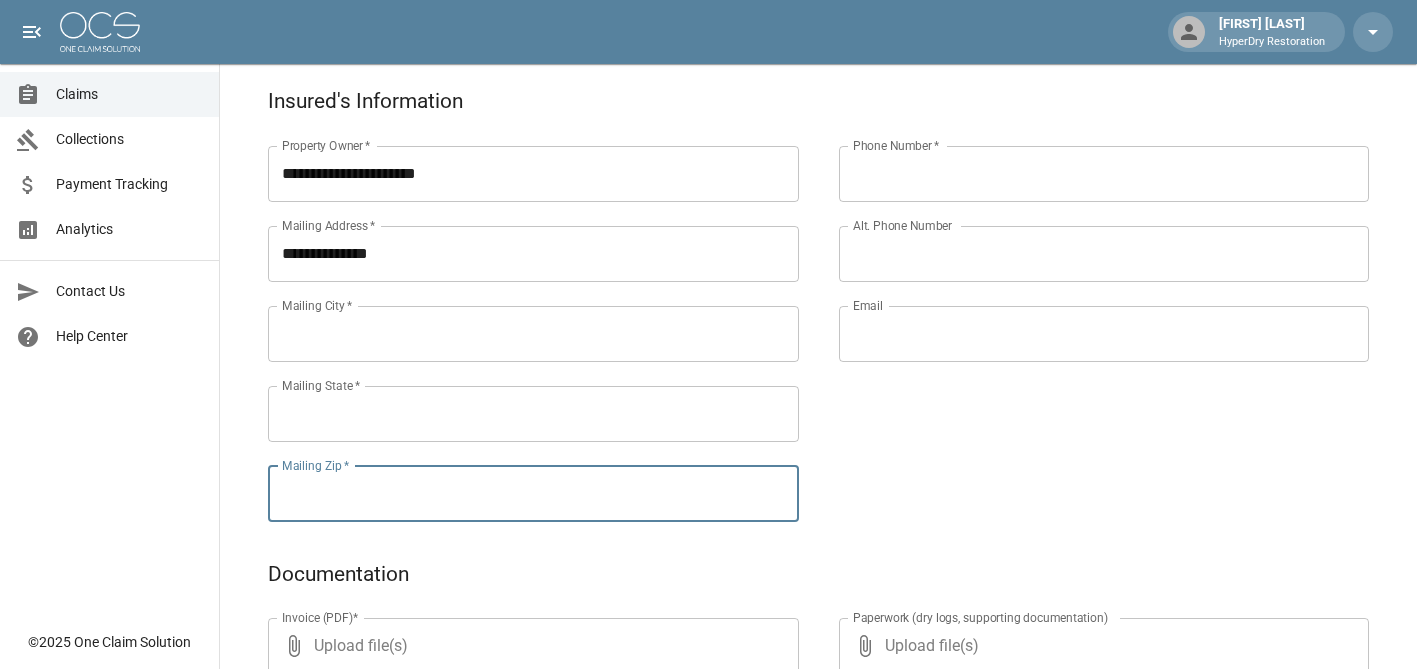 drag, startPoint x: 426, startPoint y: 495, endPoint x: 347, endPoint y: 512, distance: 80.80842 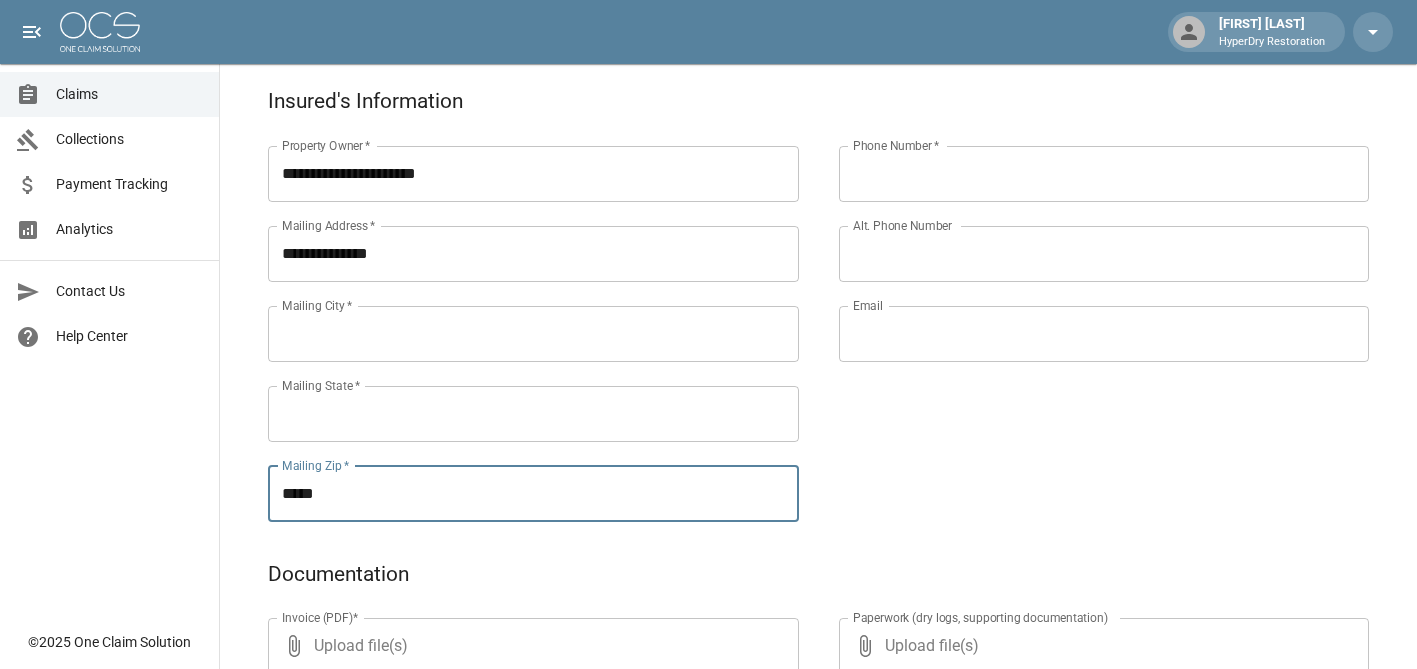 drag, startPoint x: 347, startPoint y: 512, endPoint x: 449, endPoint y: 529, distance: 103.40696 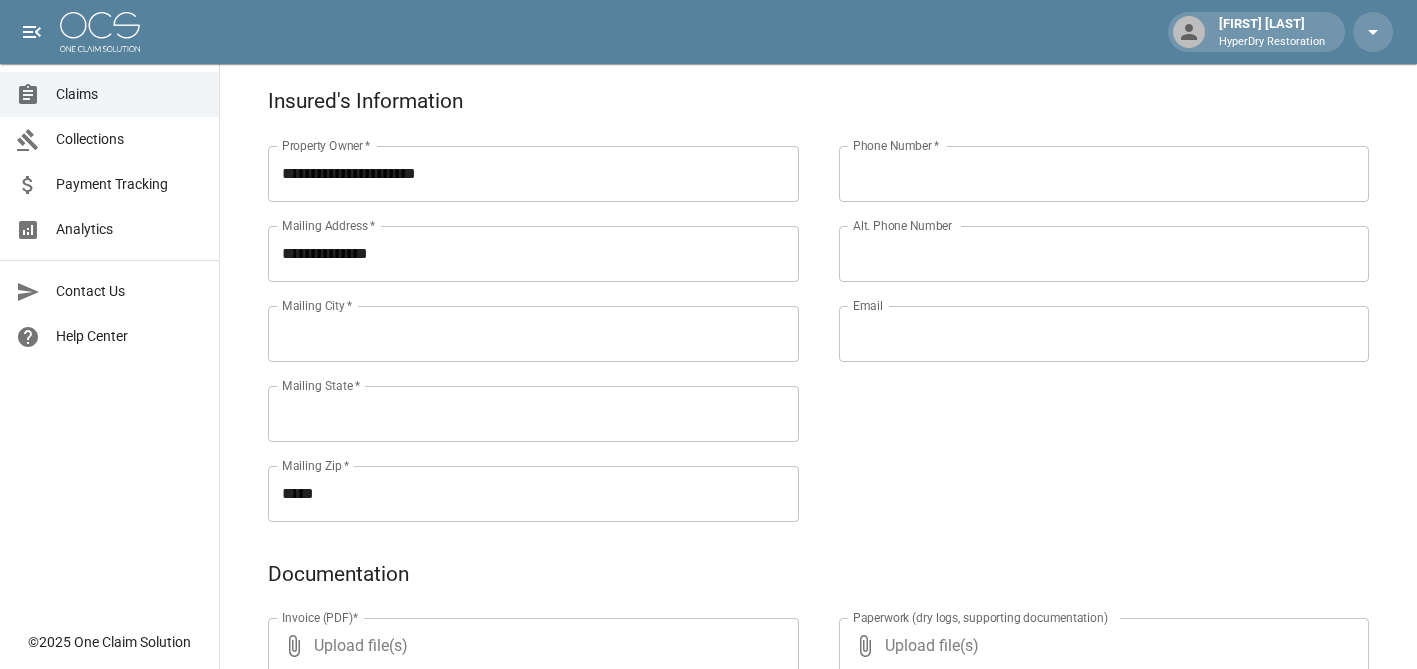 click on "Phone Number   * Phone Number   * Alt. Phone Number Alt. Phone Number Email Email" at bounding box center [1084, 310] 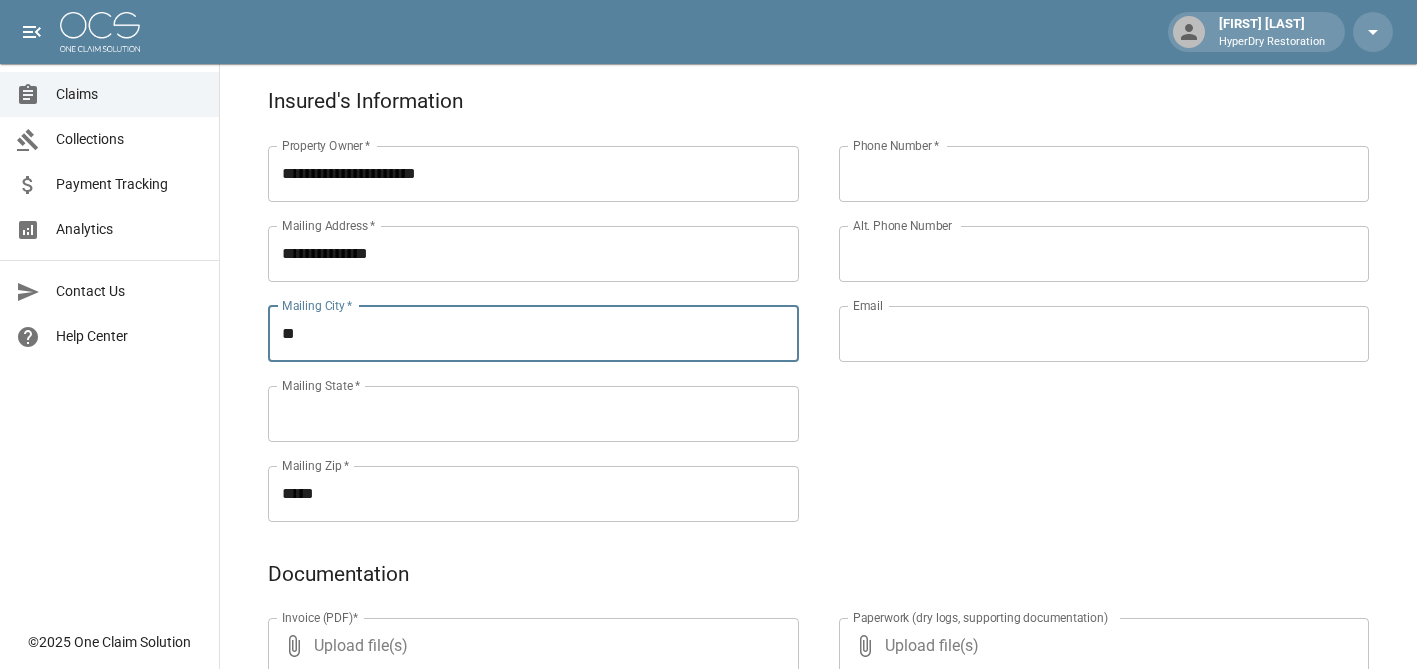 type on "*" 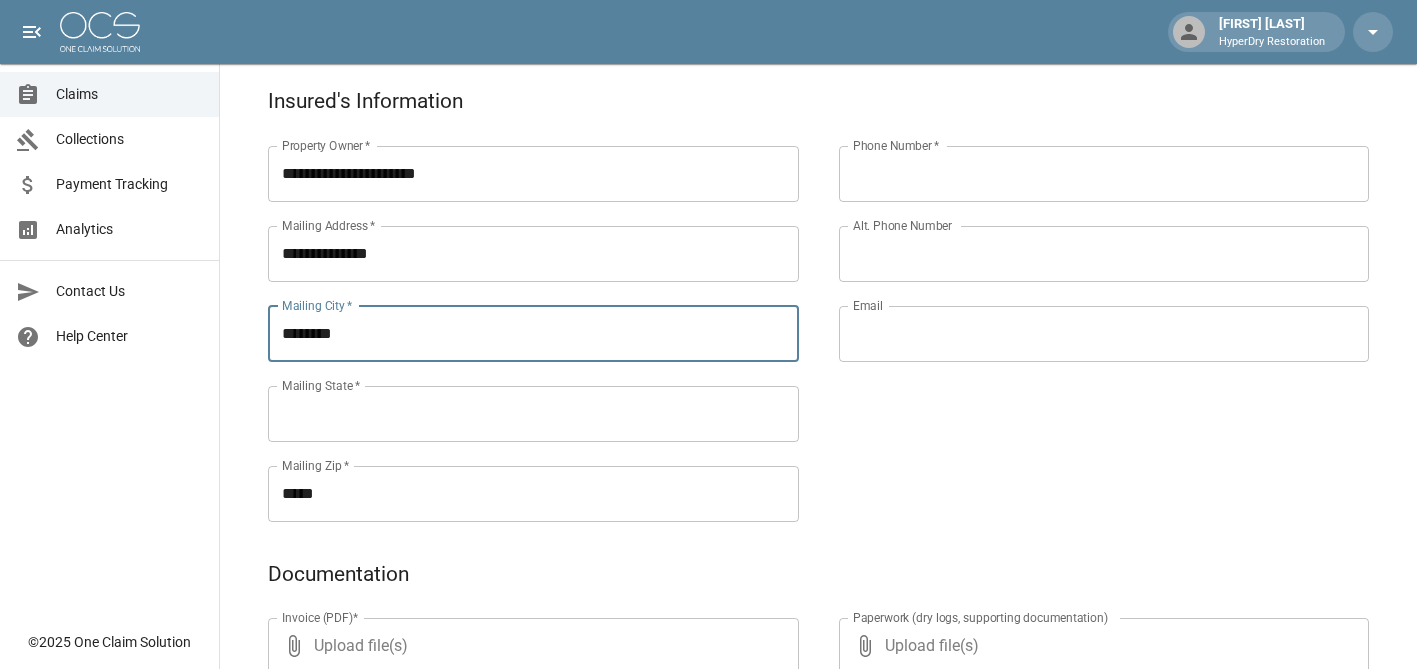 type on "********" 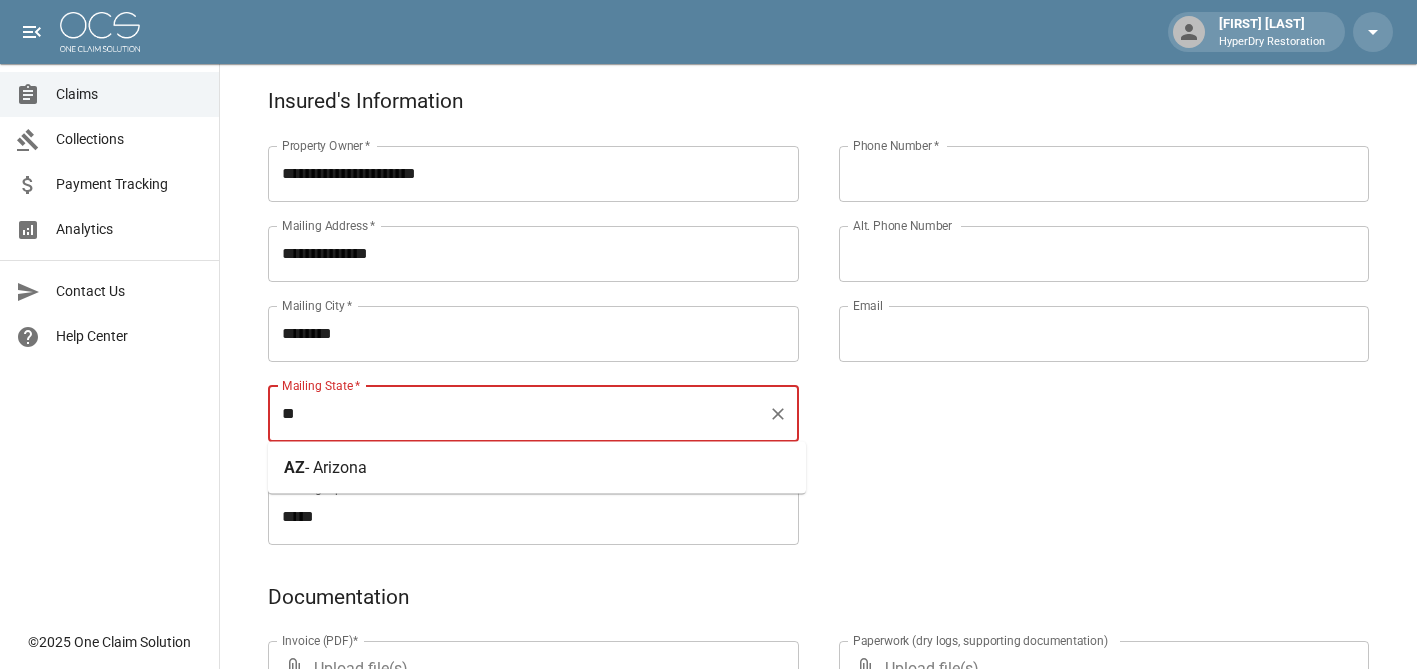 type on "**" 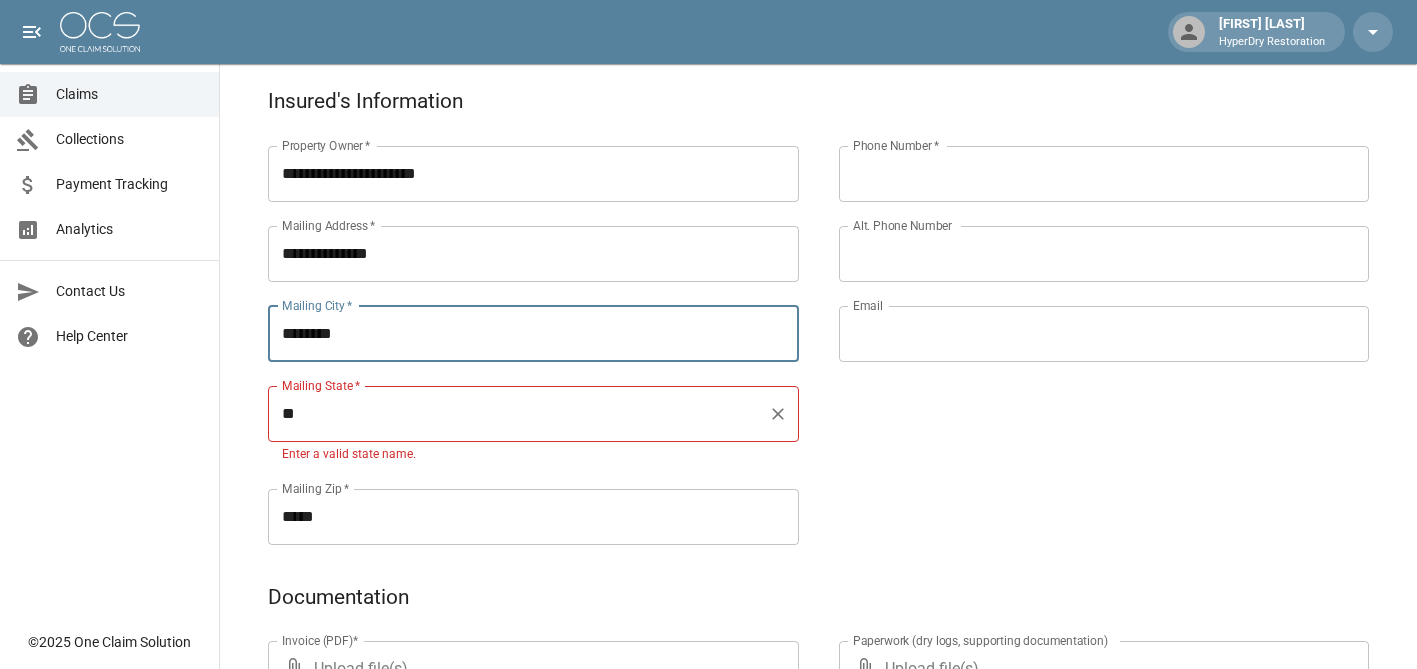 type on "**********" 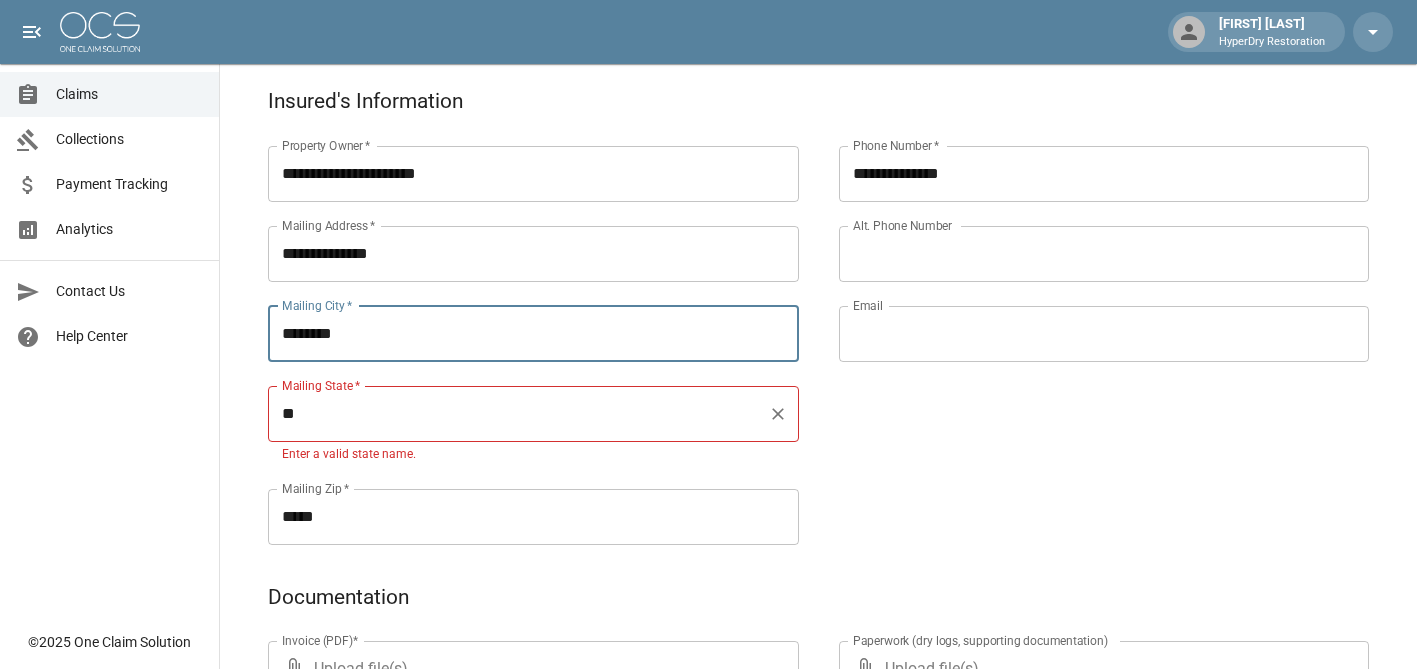 type on "**********" 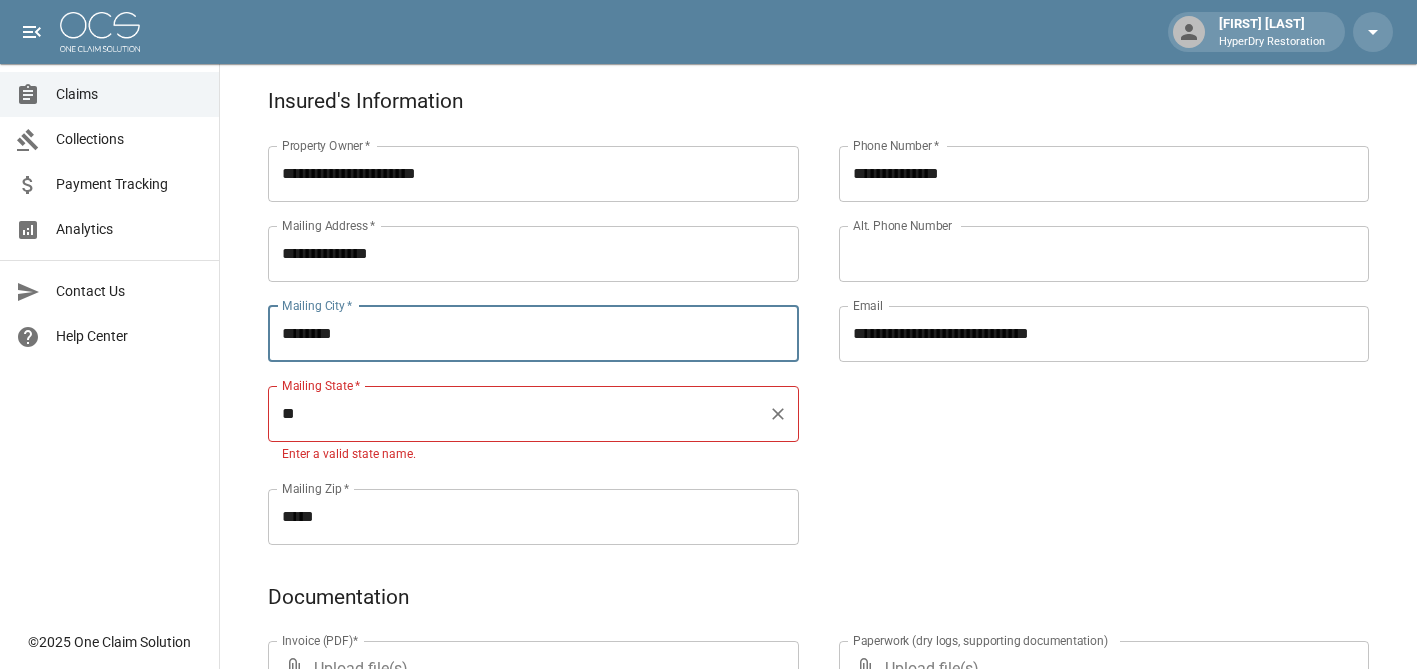 click on "**" at bounding box center [518, 414] 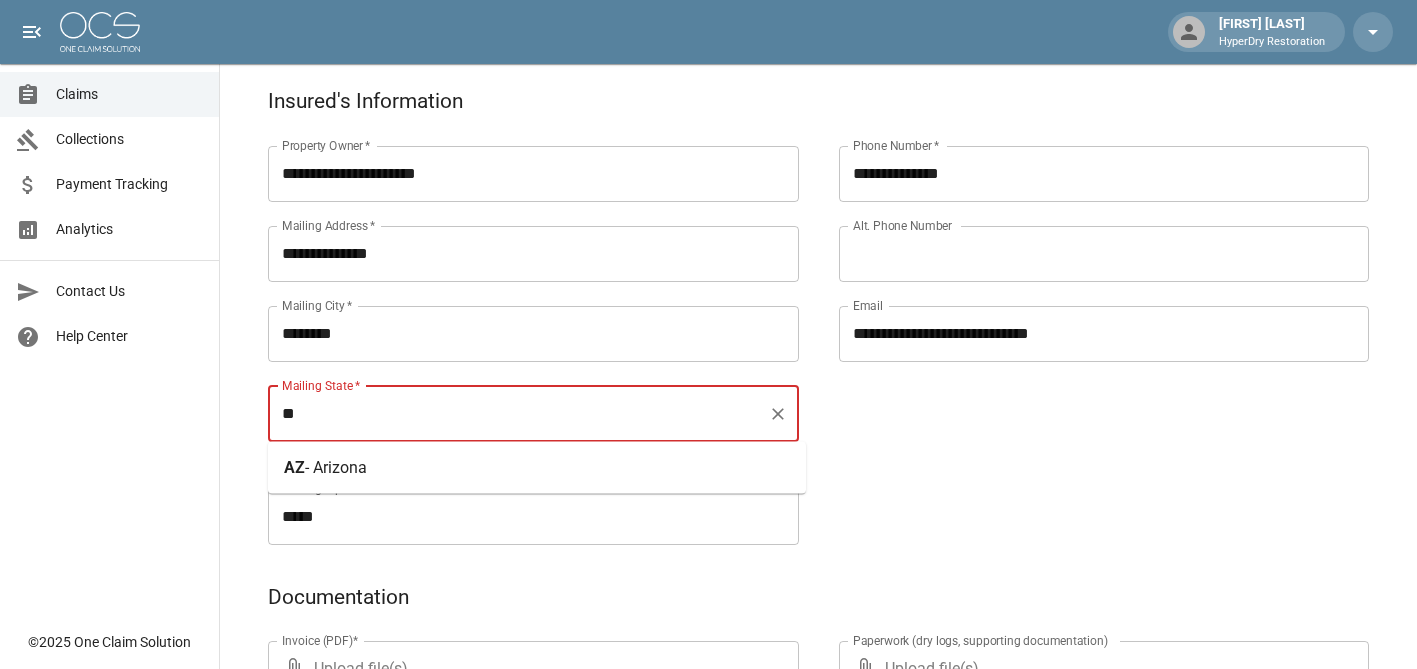 click on "AZ  - Arizona" at bounding box center [537, 468] 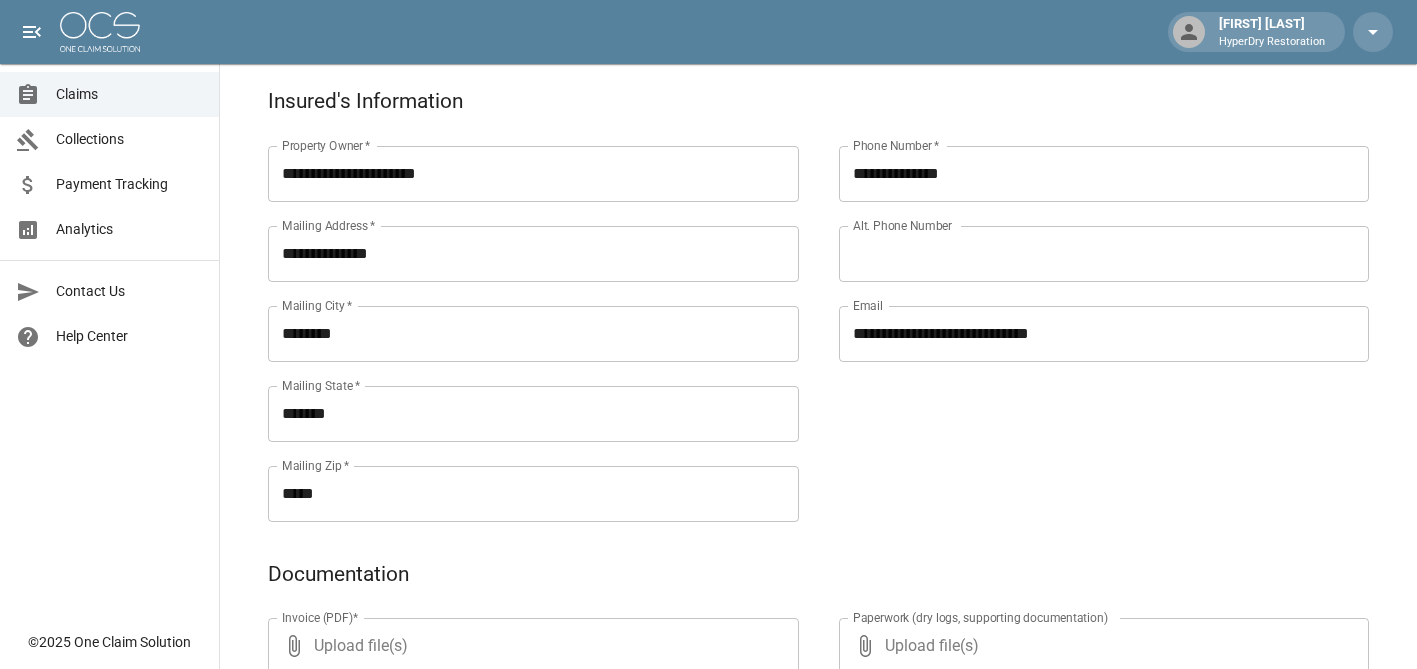 click on "**********" at bounding box center [1084, 310] 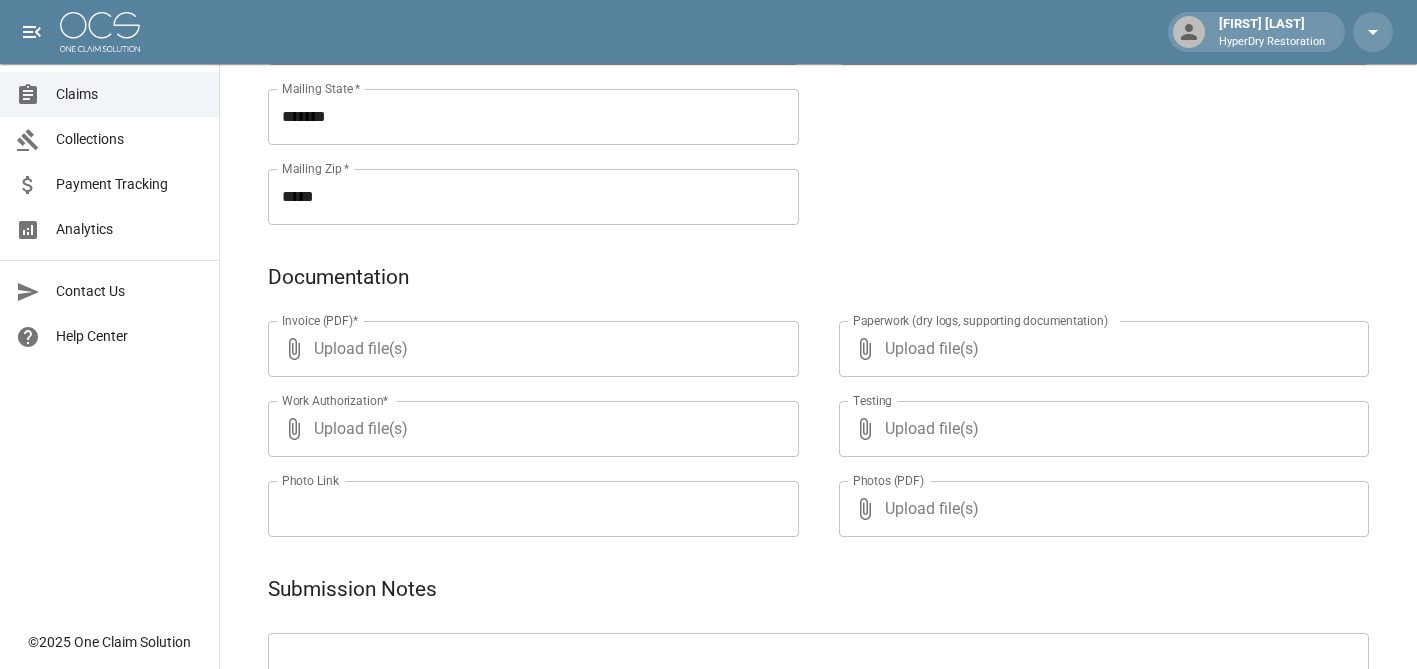scroll, scrollTop: 982, scrollLeft: 0, axis: vertical 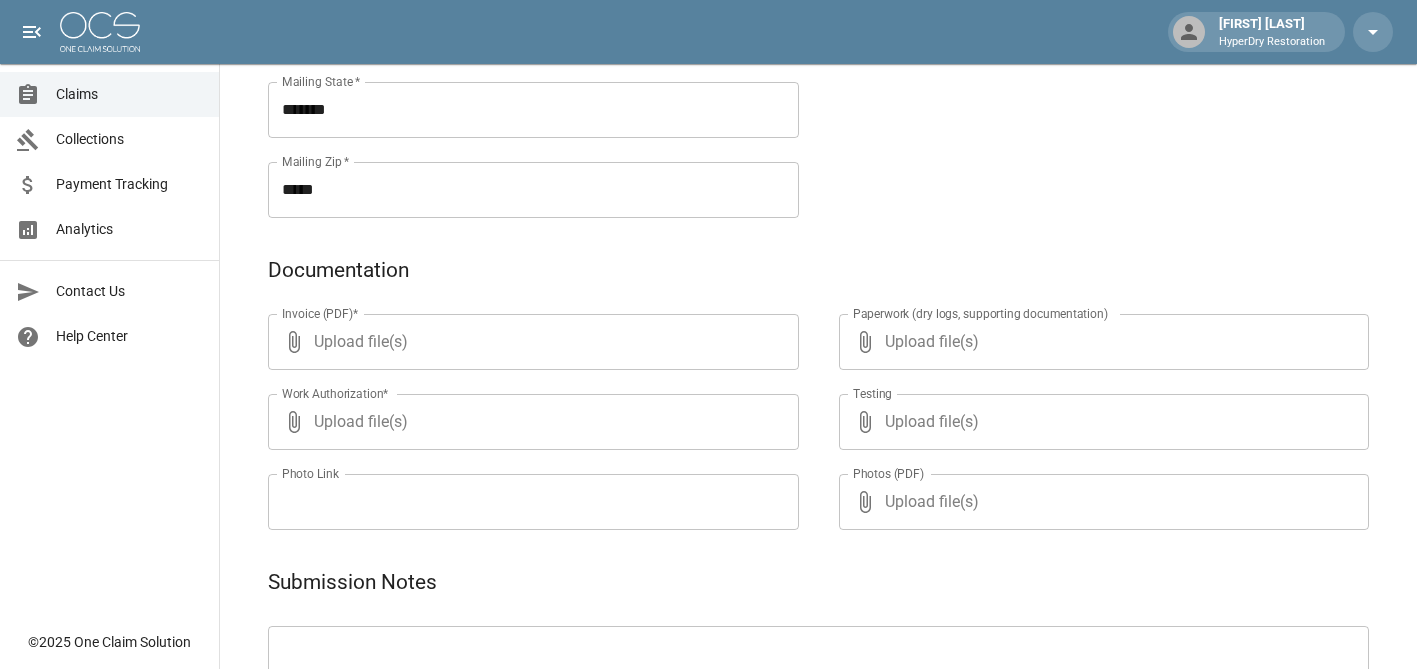 click on "Upload file(s)" at bounding box center [529, 342] 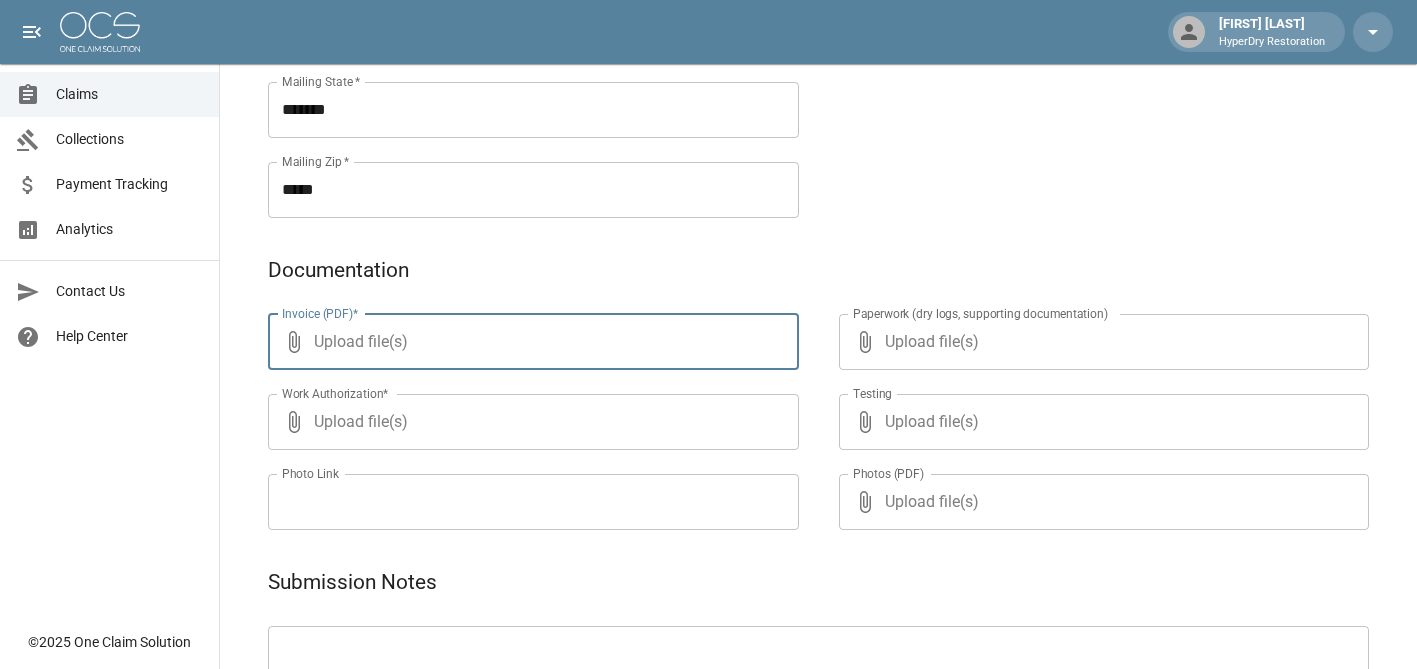 type on "**********" 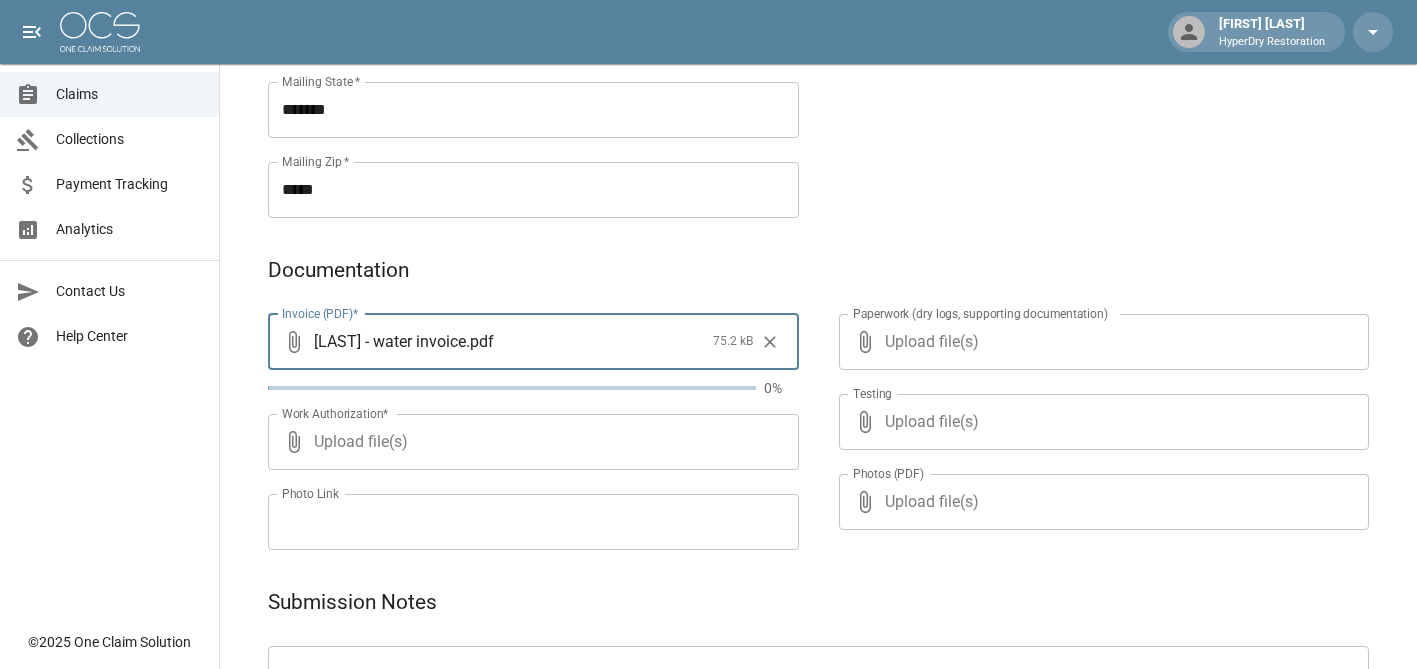 click on "Upload file(s)" at bounding box center (529, 442) 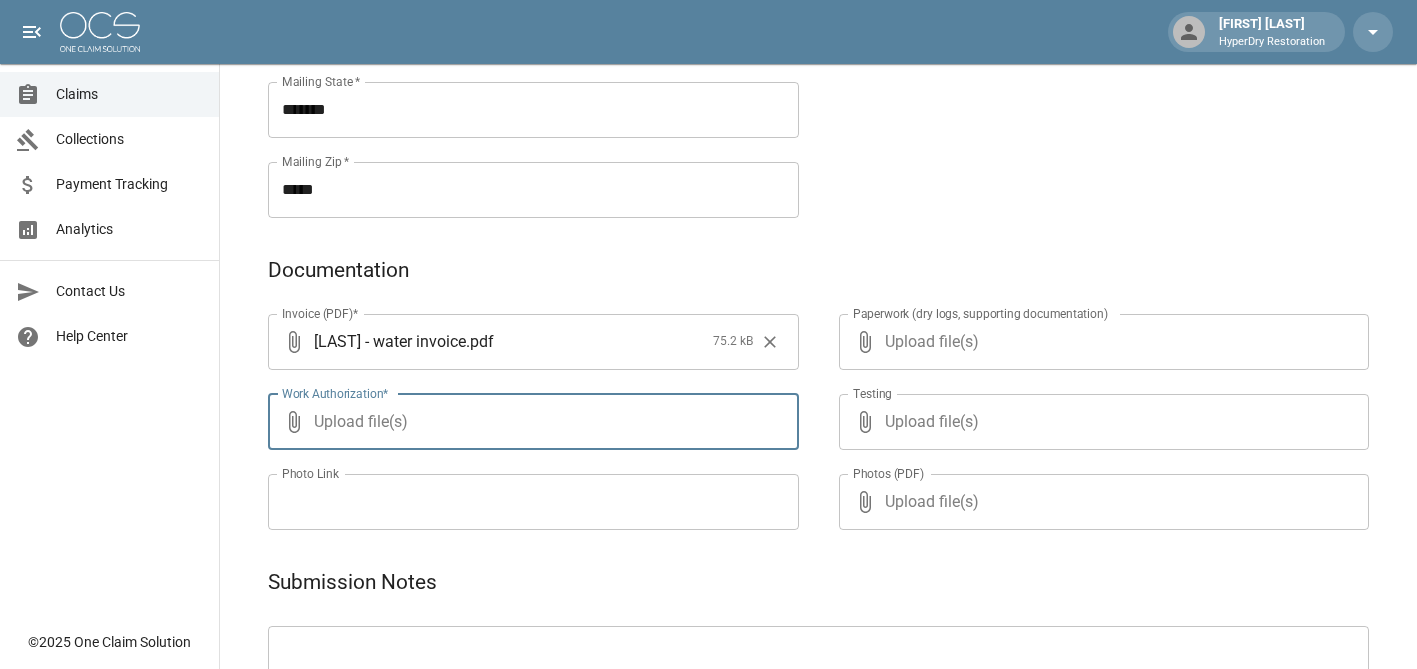 type on "**********" 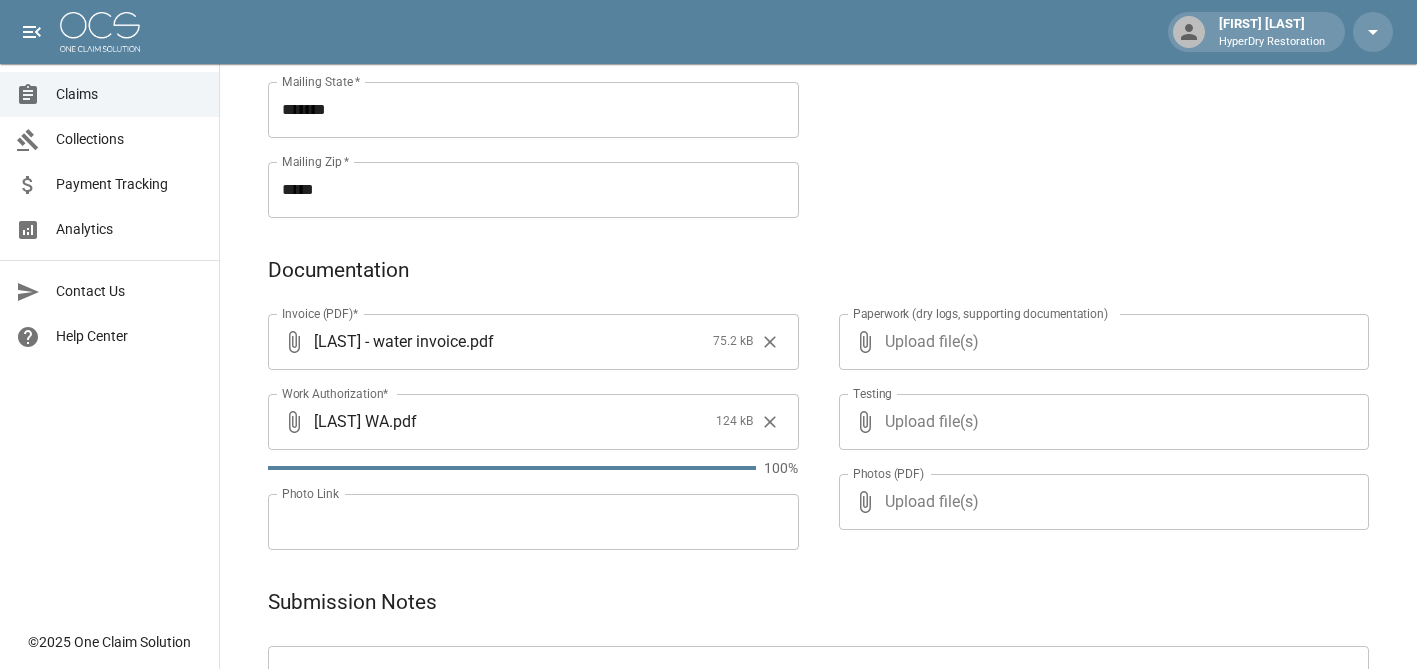 click on "Upload file(s)" at bounding box center (1100, 342) 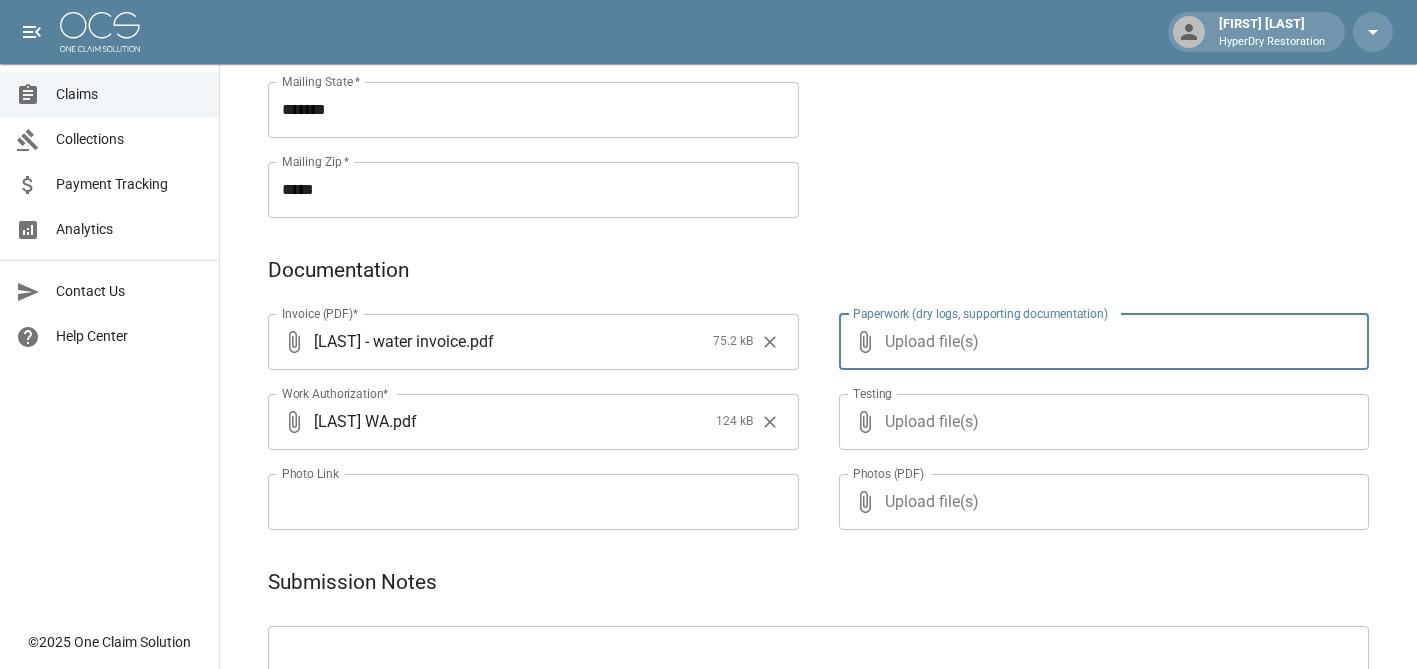 type on "**********" 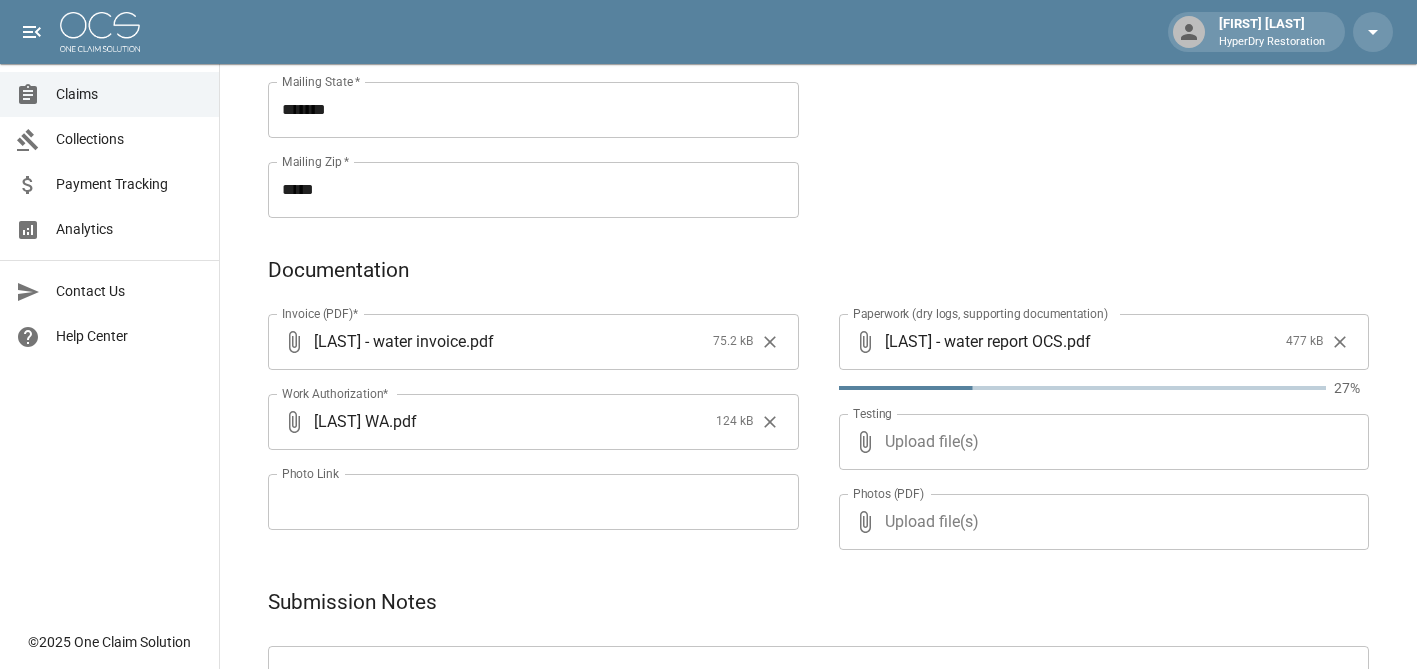 click on "Upload file(s)" at bounding box center [1100, 442] 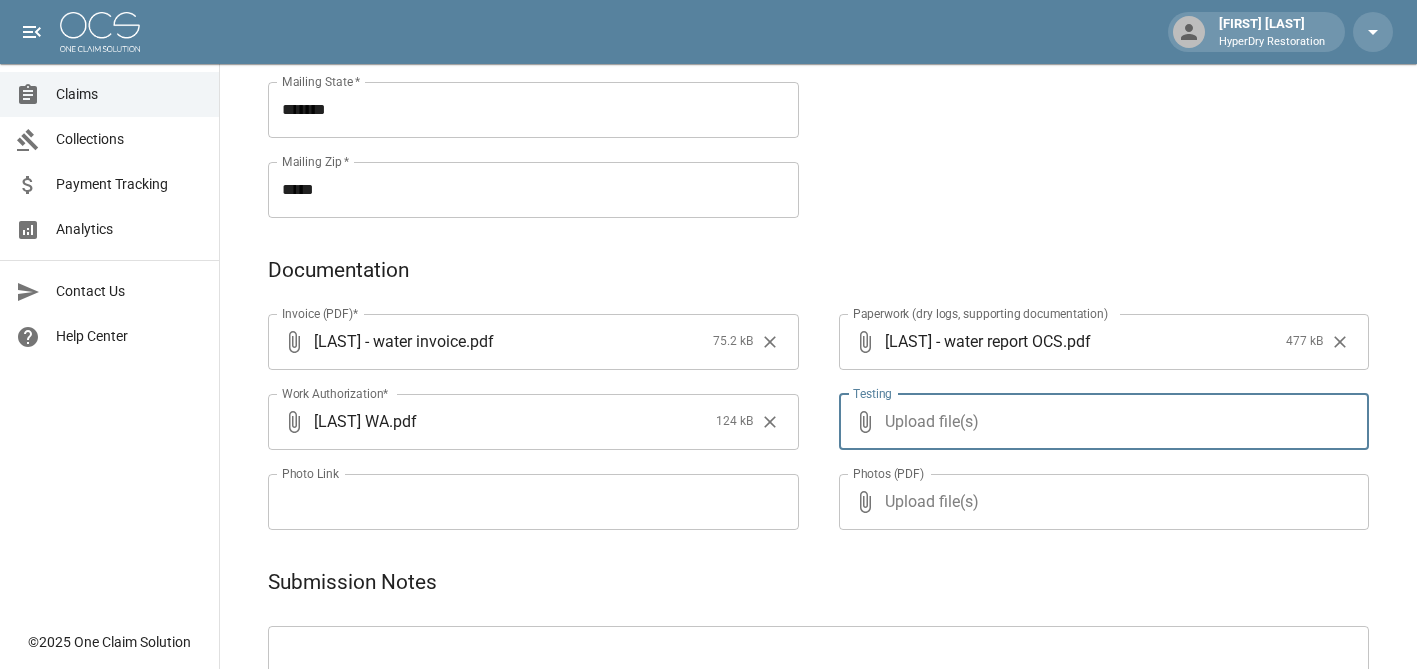 type on "**********" 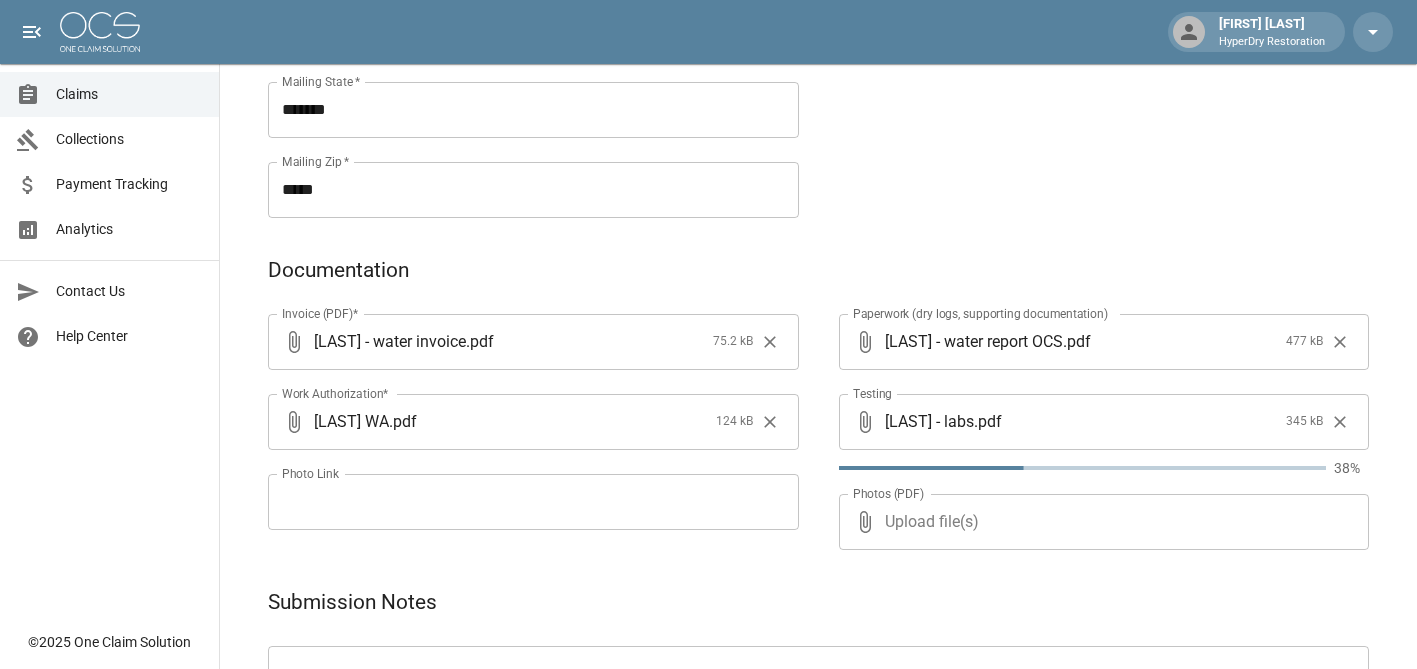 click on "Upload file(s)" at bounding box center (1100, 522) 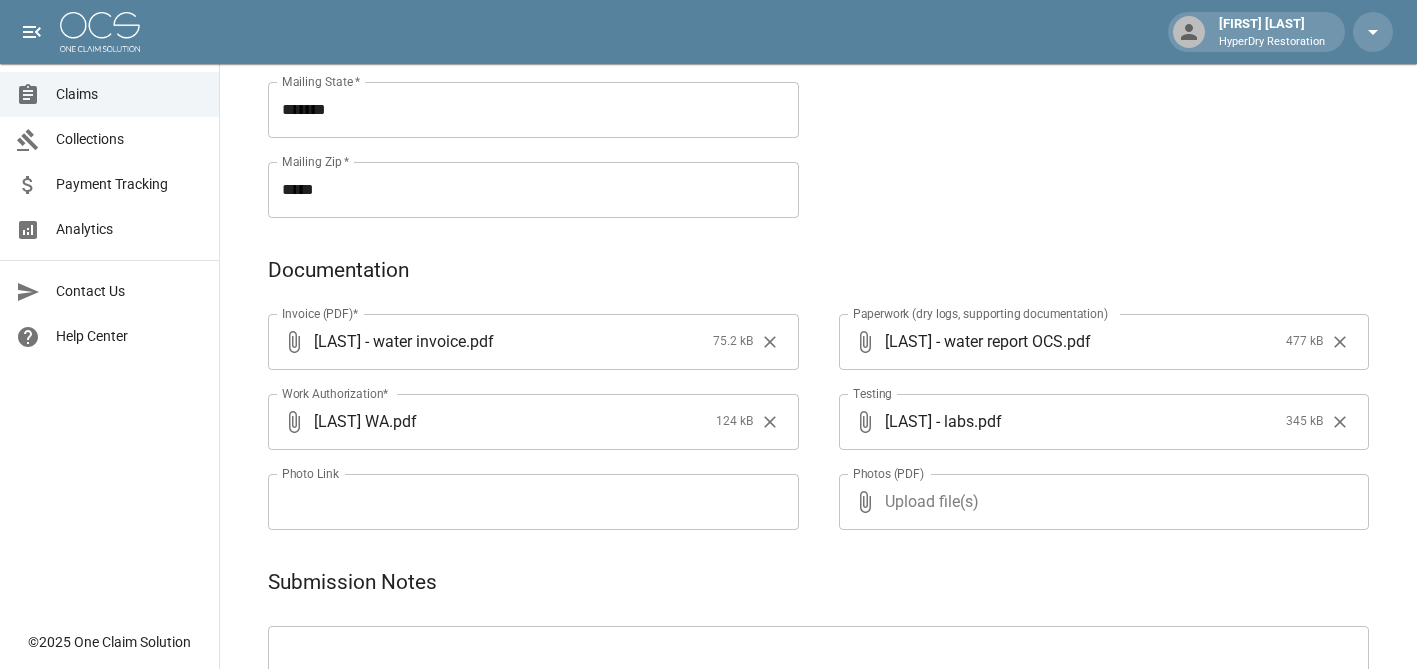 click on "Upload file(s)" at bounding box center (1100, 502) 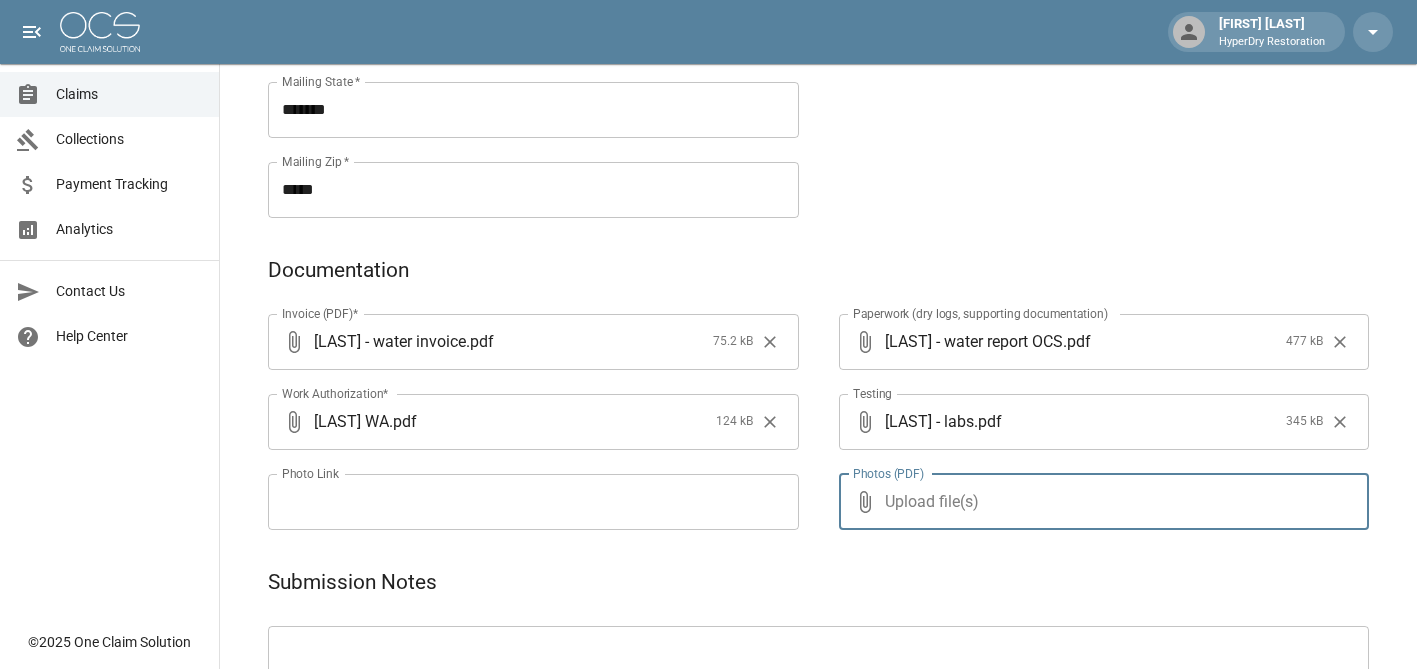 type on "**********" 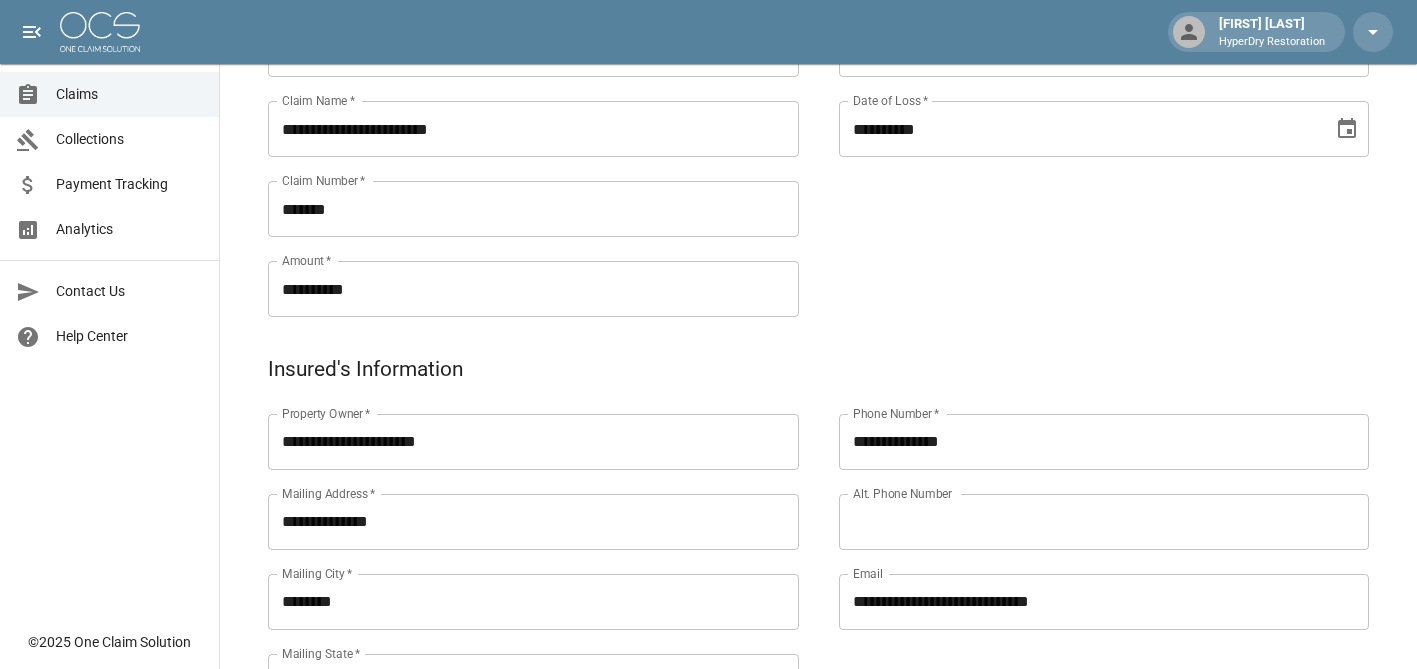 scroll, scrollTop: 418, scrollLeft: 0, axis: vertical 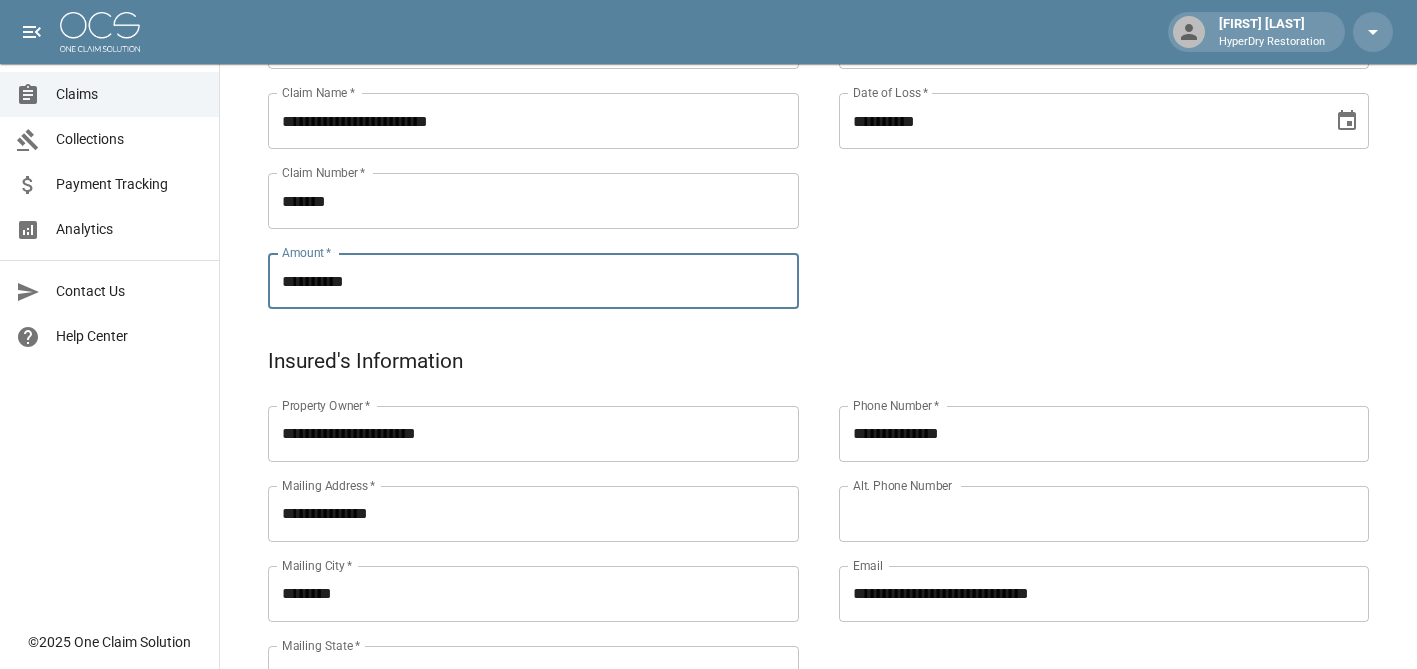 drag, startPoint x: 385, startPoint y: 295, endPoint x: 261, endPoint y: 289, distance: 124.14507 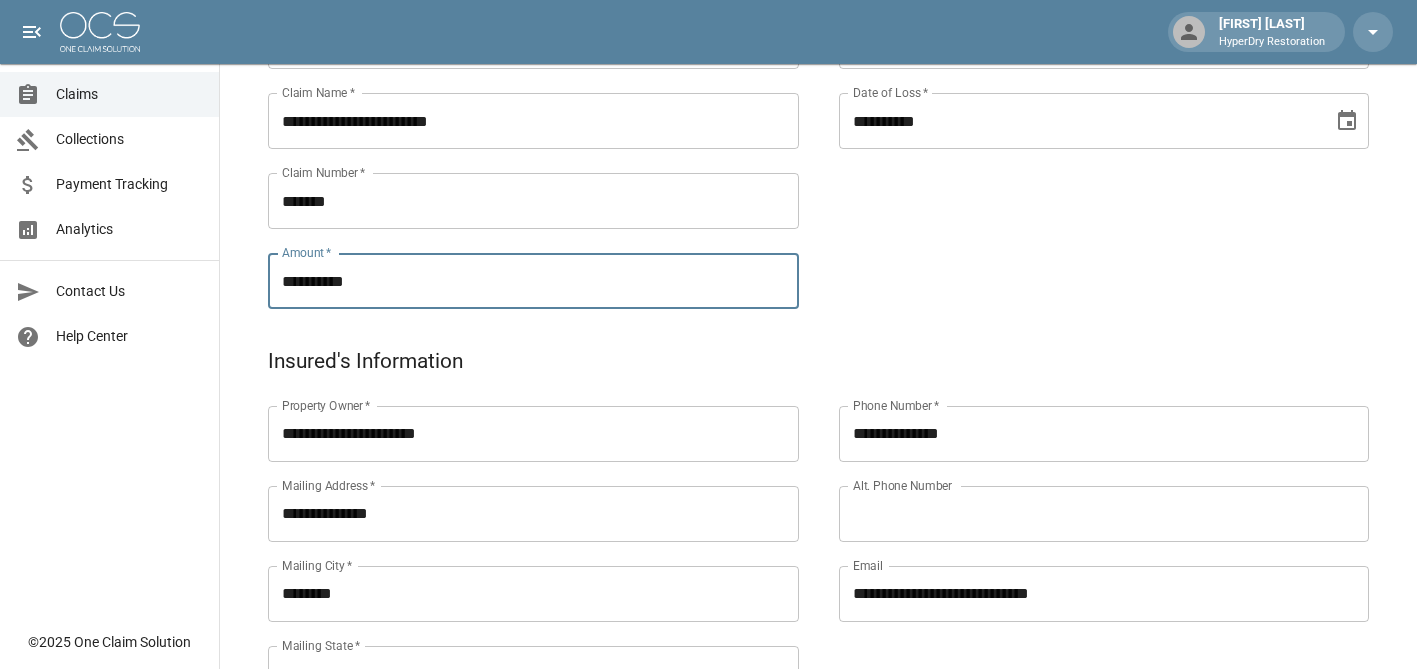 click on "**********" at bounding box center [513, 137] 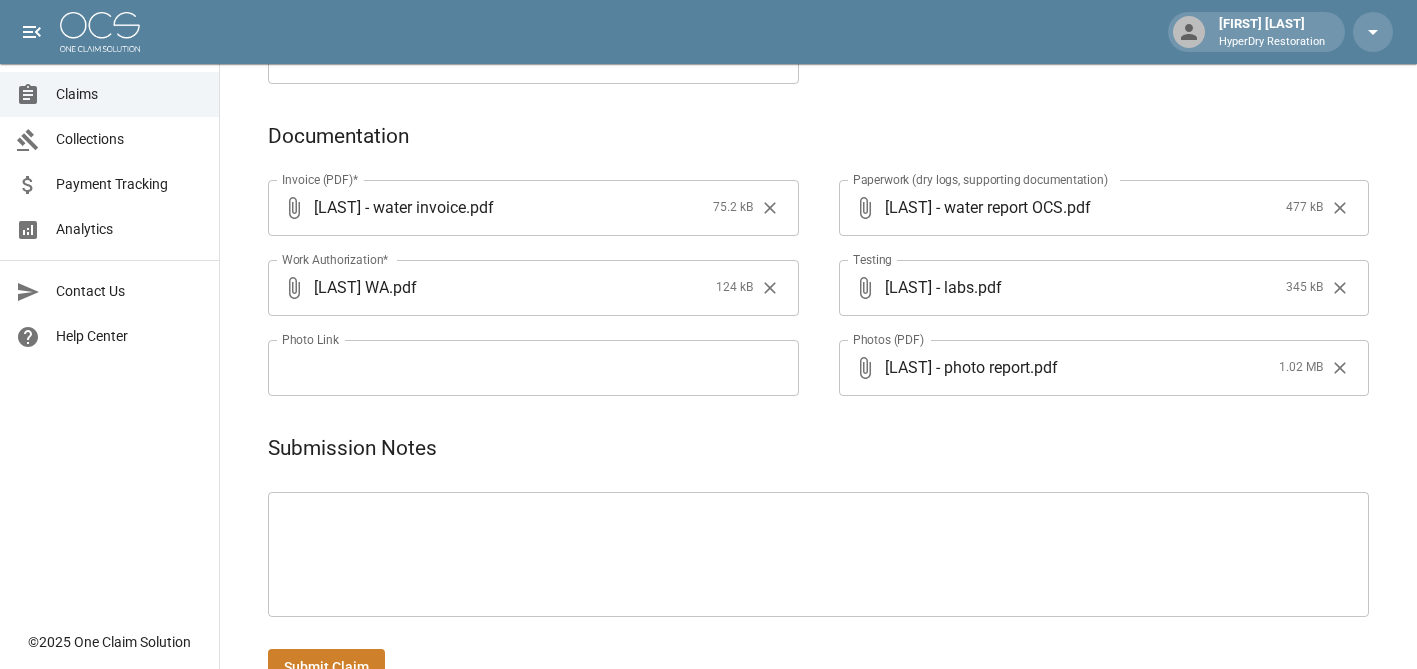 scroll, scrollTop: 1172, scrollLeft: 0, axis: vertical 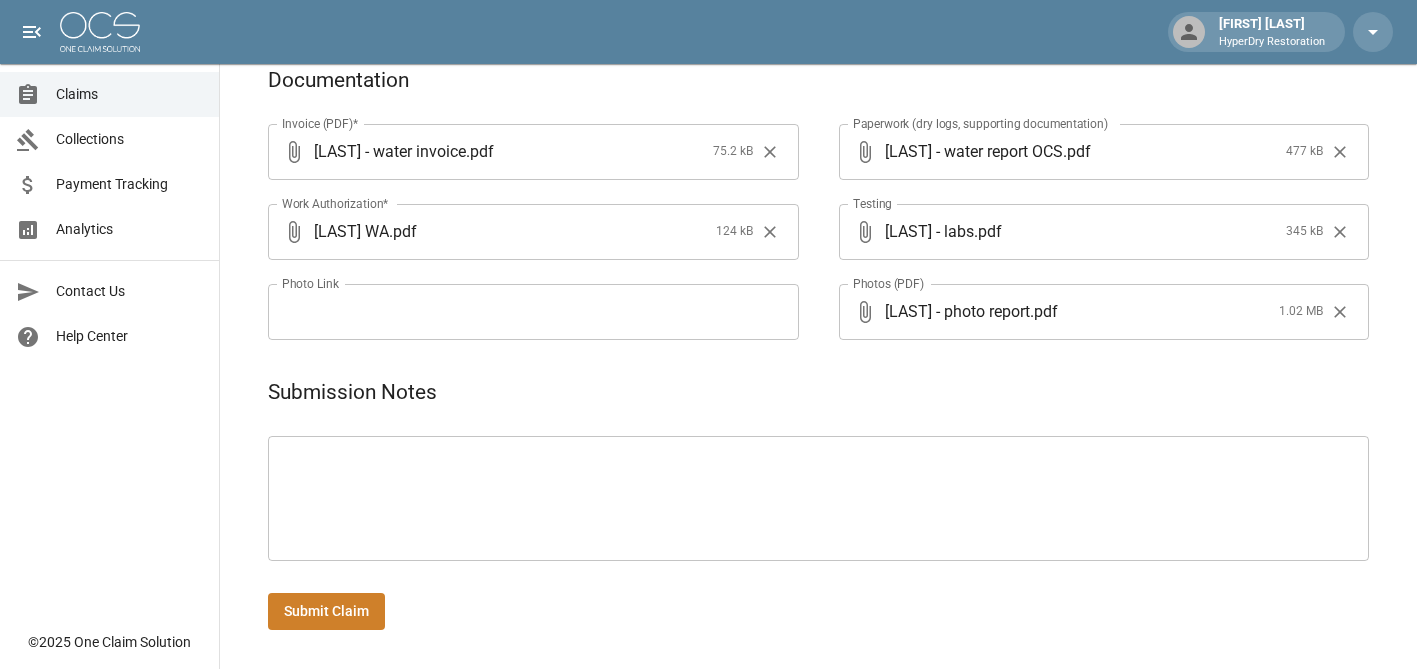 click on "Submit Claim" at bounding box center (326, 611) 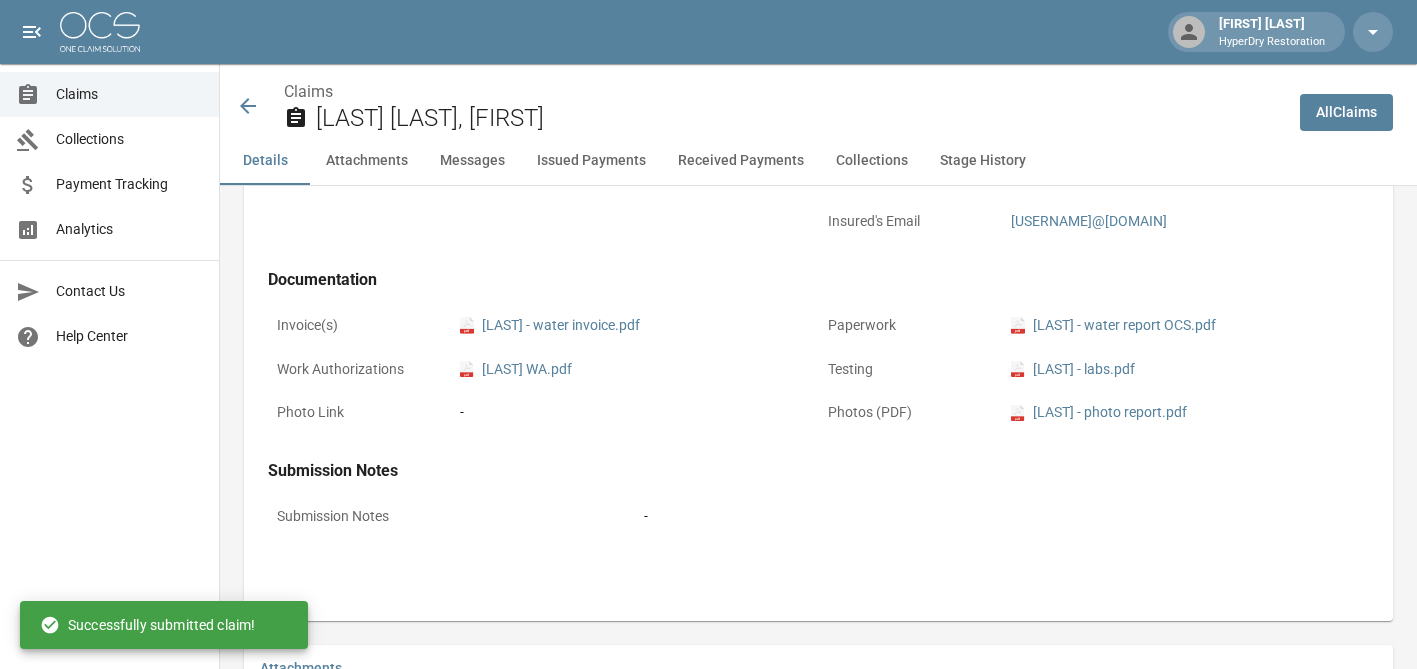 scroll, scrollTop: 1172, scrollLeft: 0, axis: vertical 